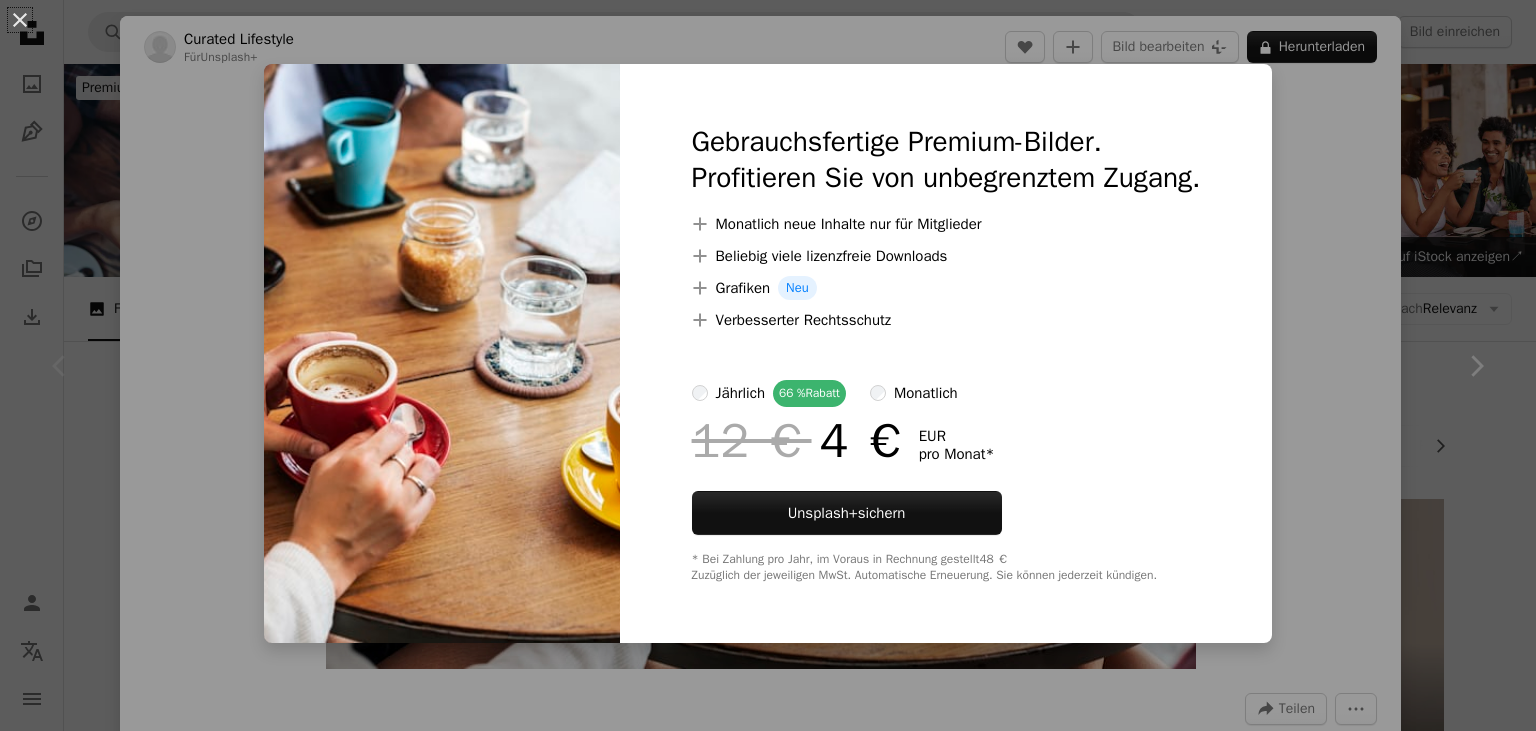 scroll, scrollTop: 316, scrollLeft: 0, axis: vertical 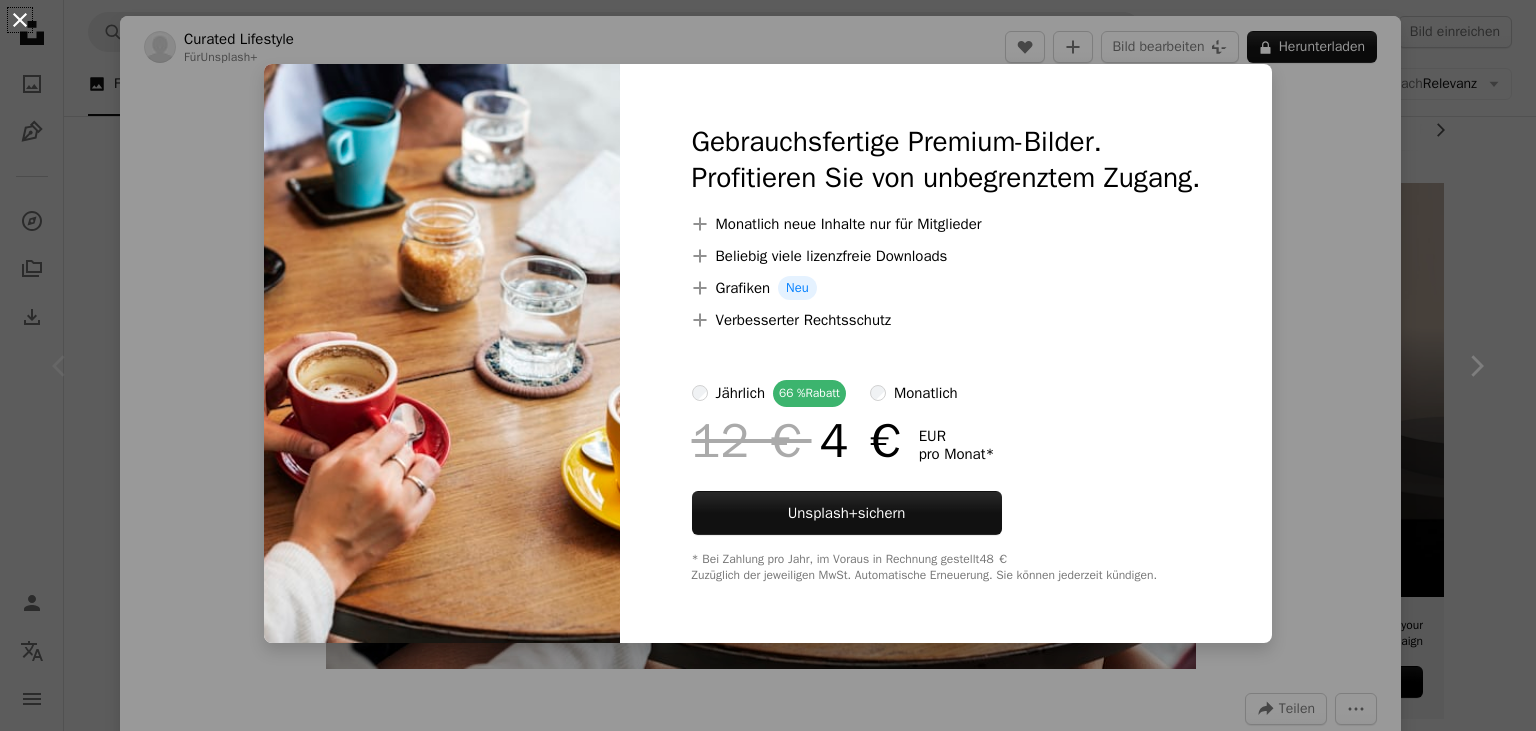 click on "An X shape" at bounding box center [20, 20] 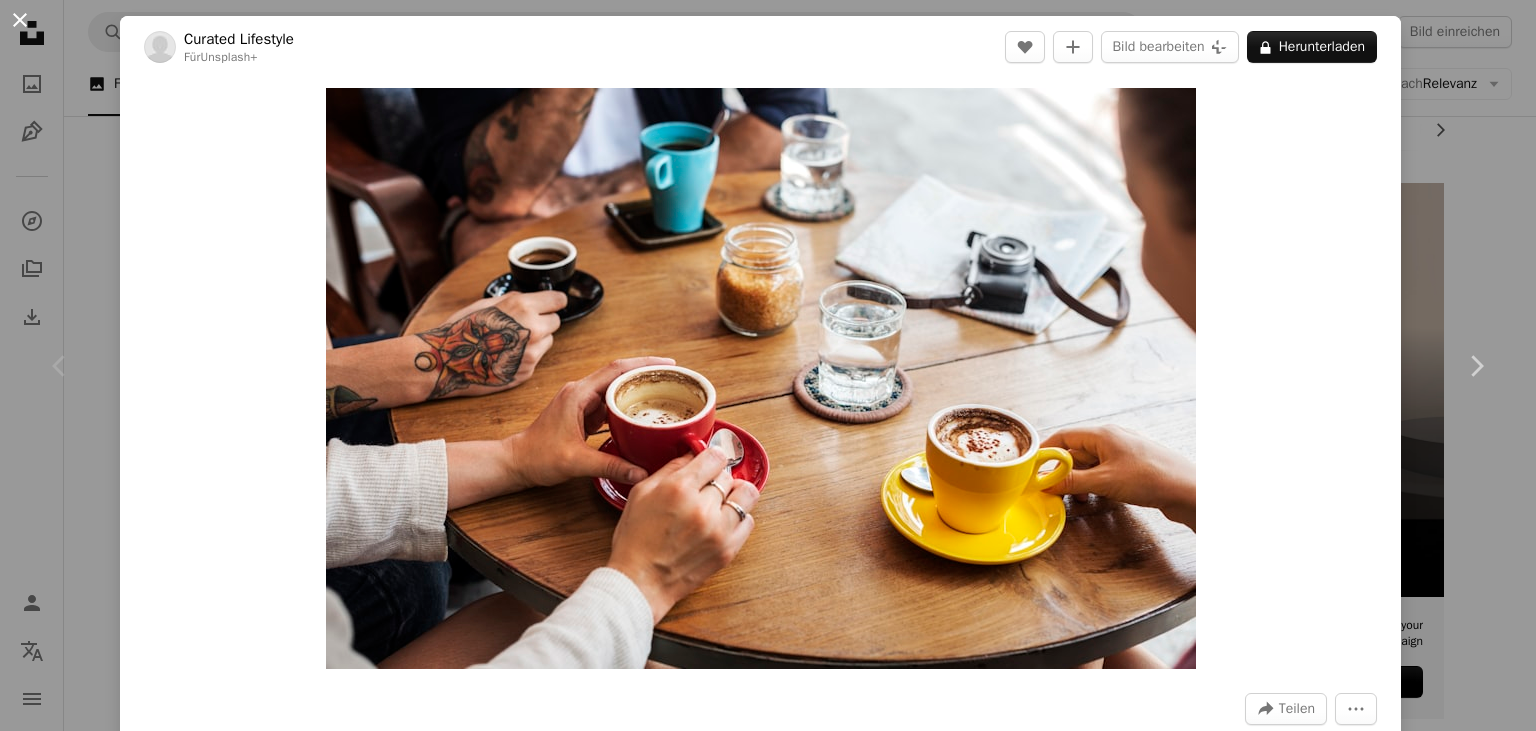 click on "An X shape" at bounding box center [20, 20] 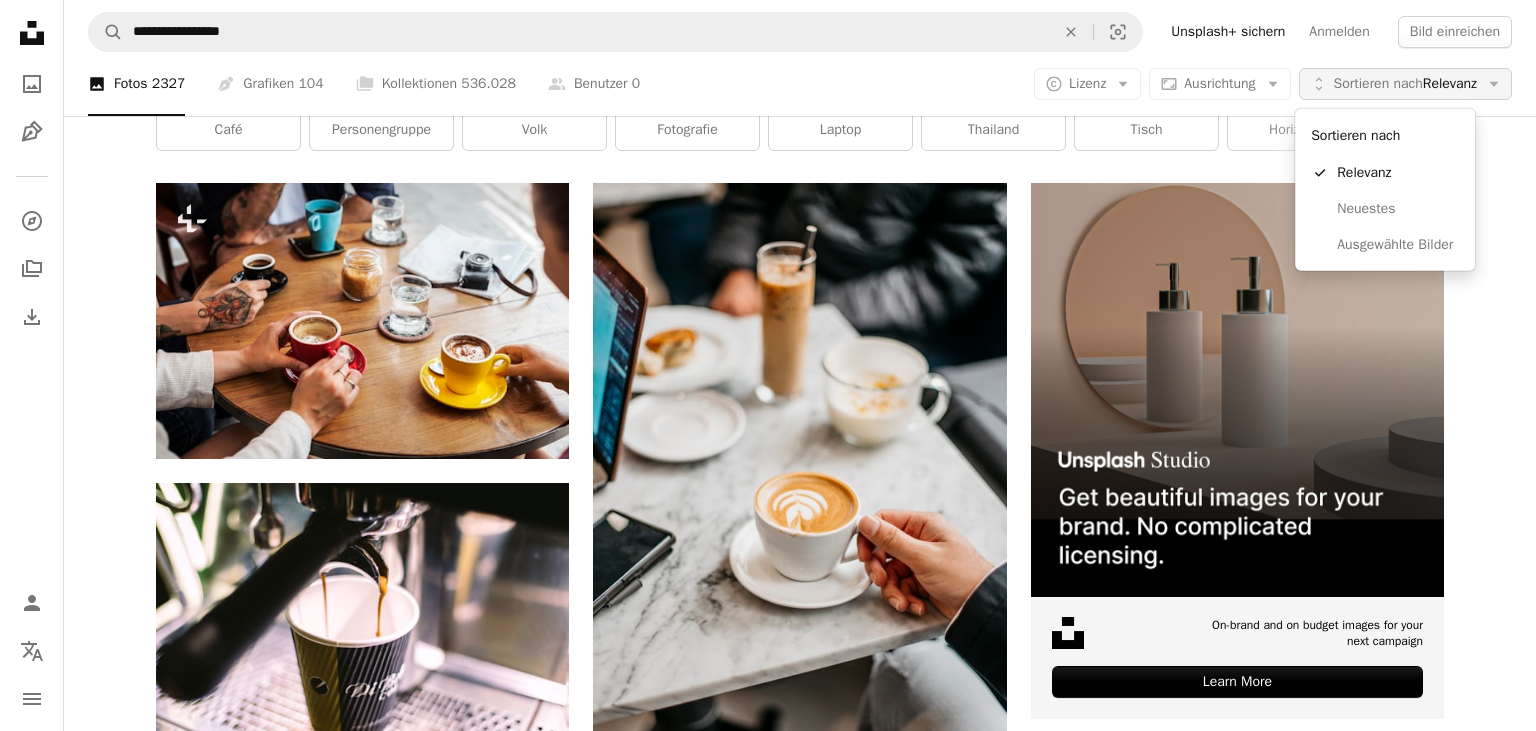 click on "Arrow down" 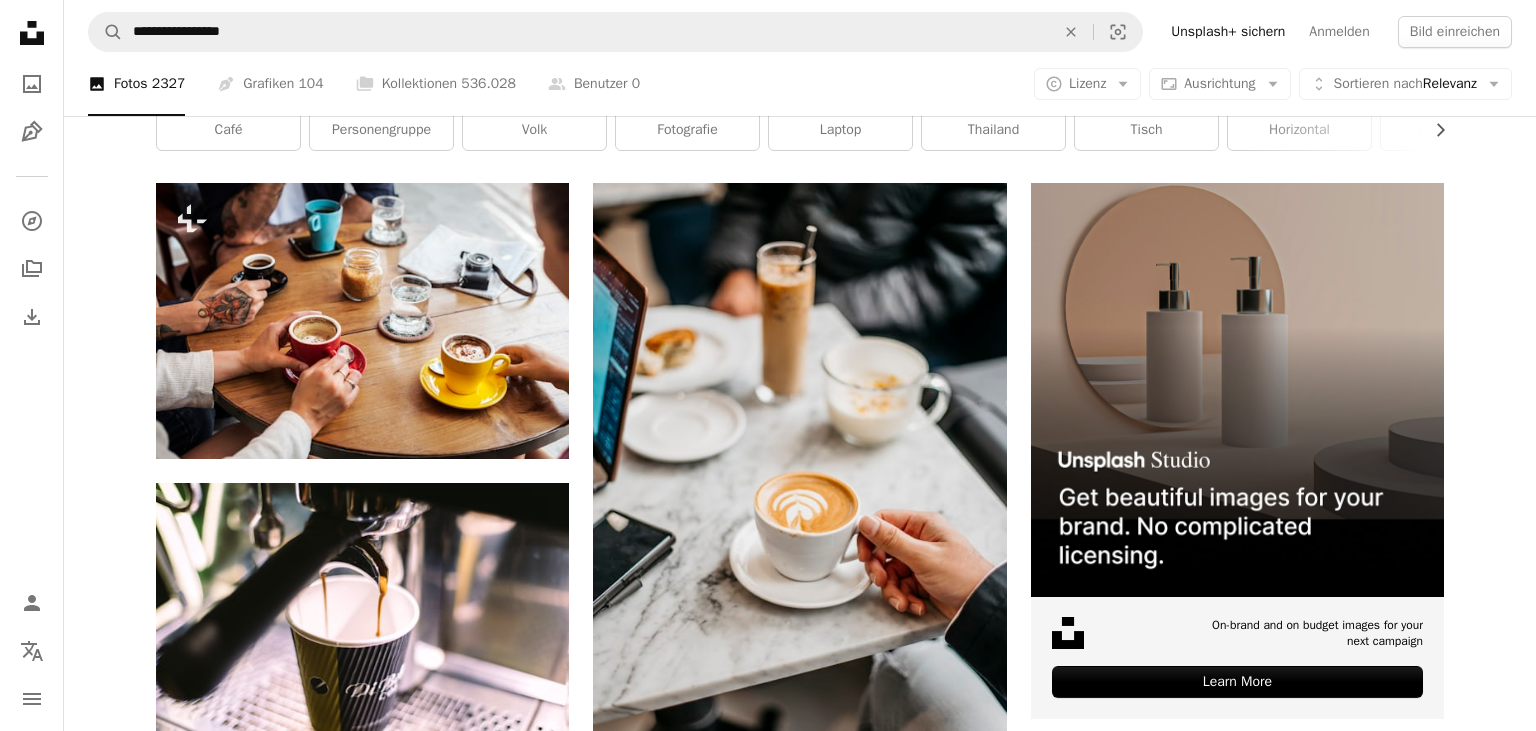click on "**********" at bounding box center (768, 1936) 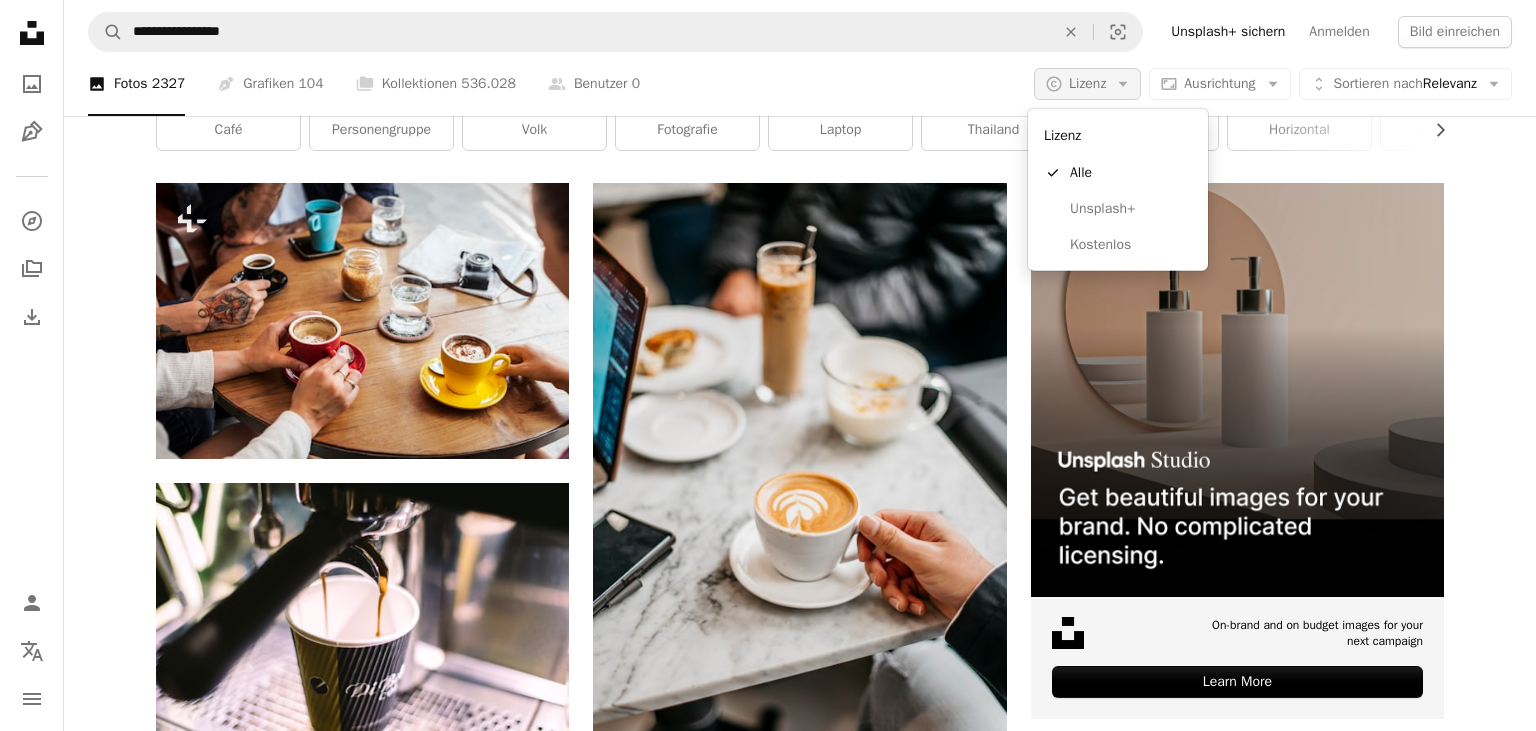 click on "Arrow down" 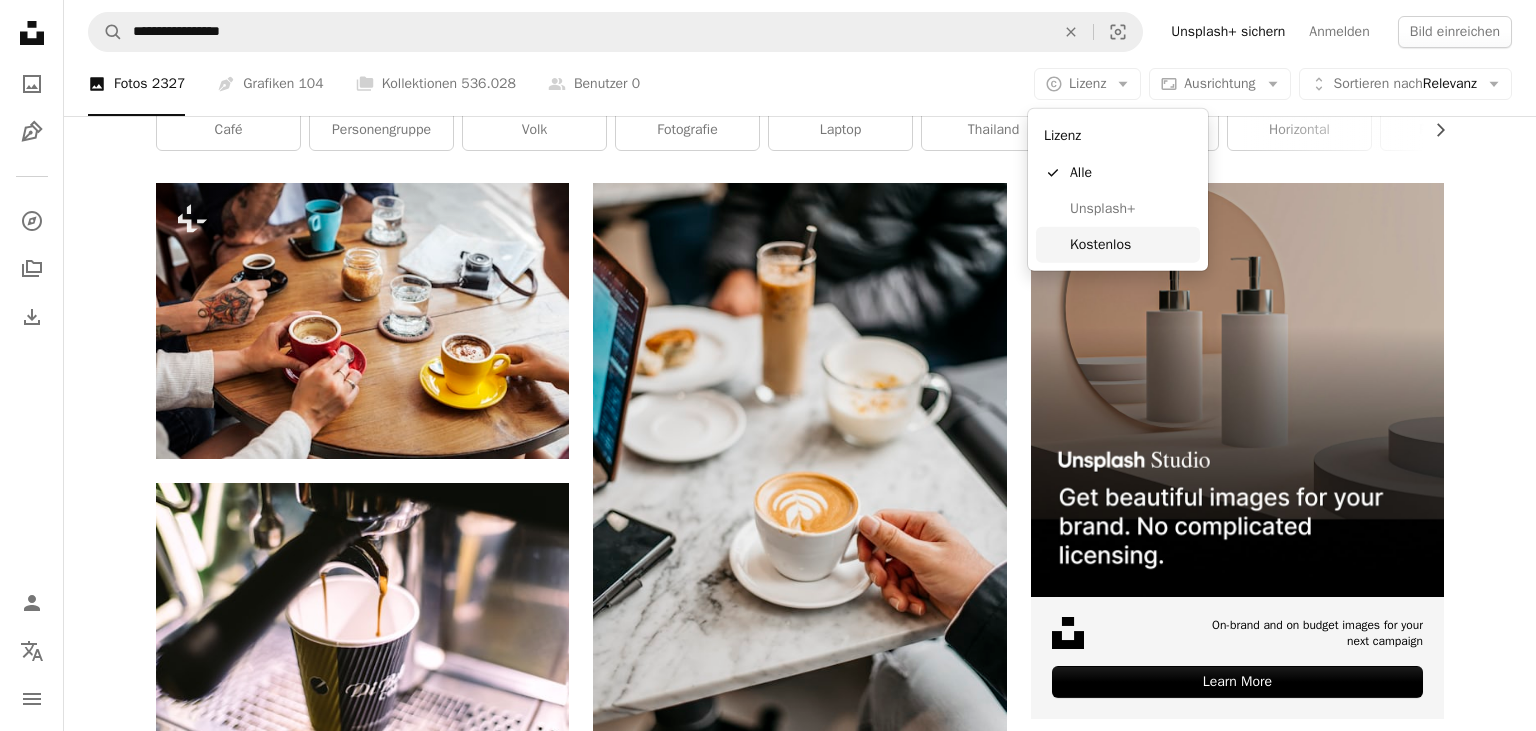 click on "Kostenlos" at bounding box center (1131, 245) 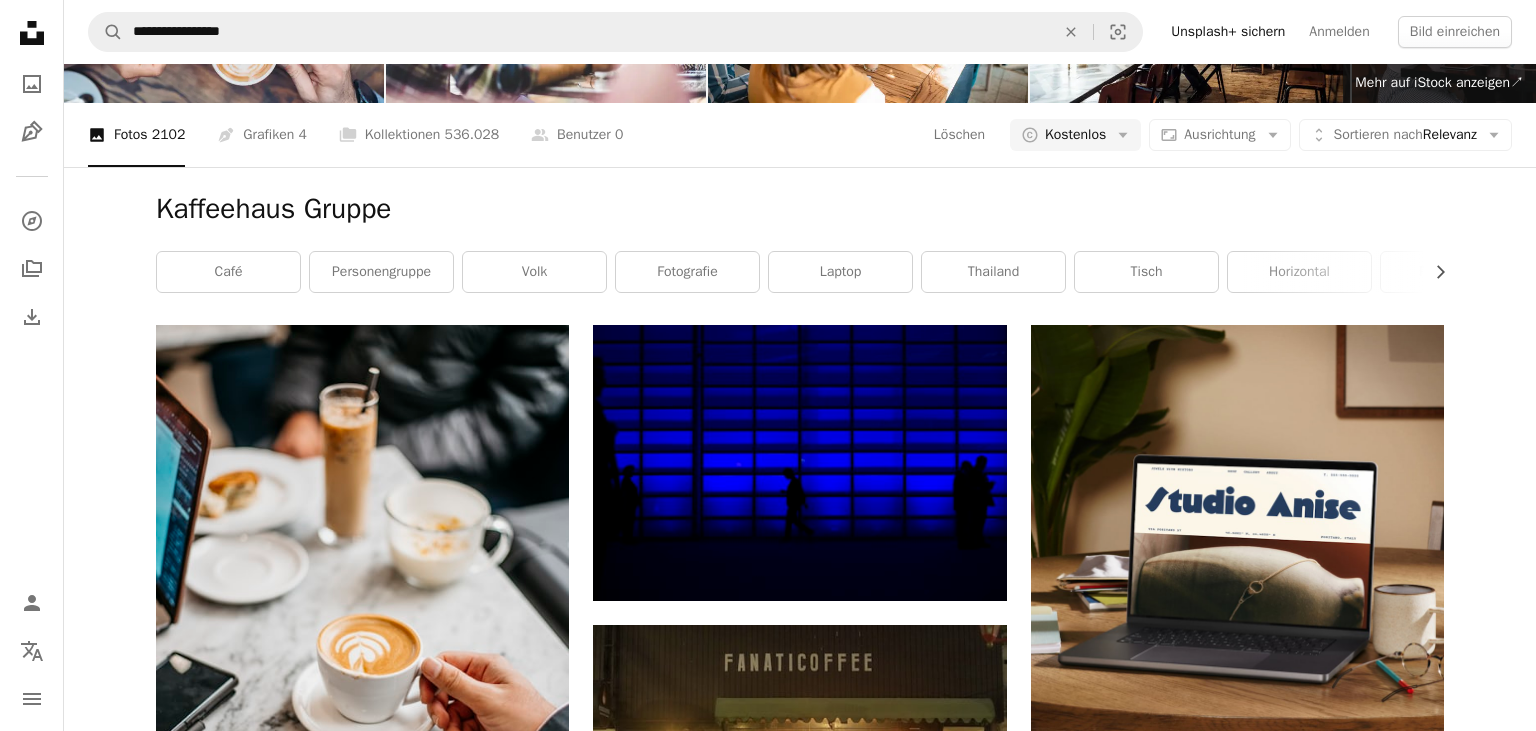 scroll, scrollTop: 0, scrollLeft: 0, axis: both 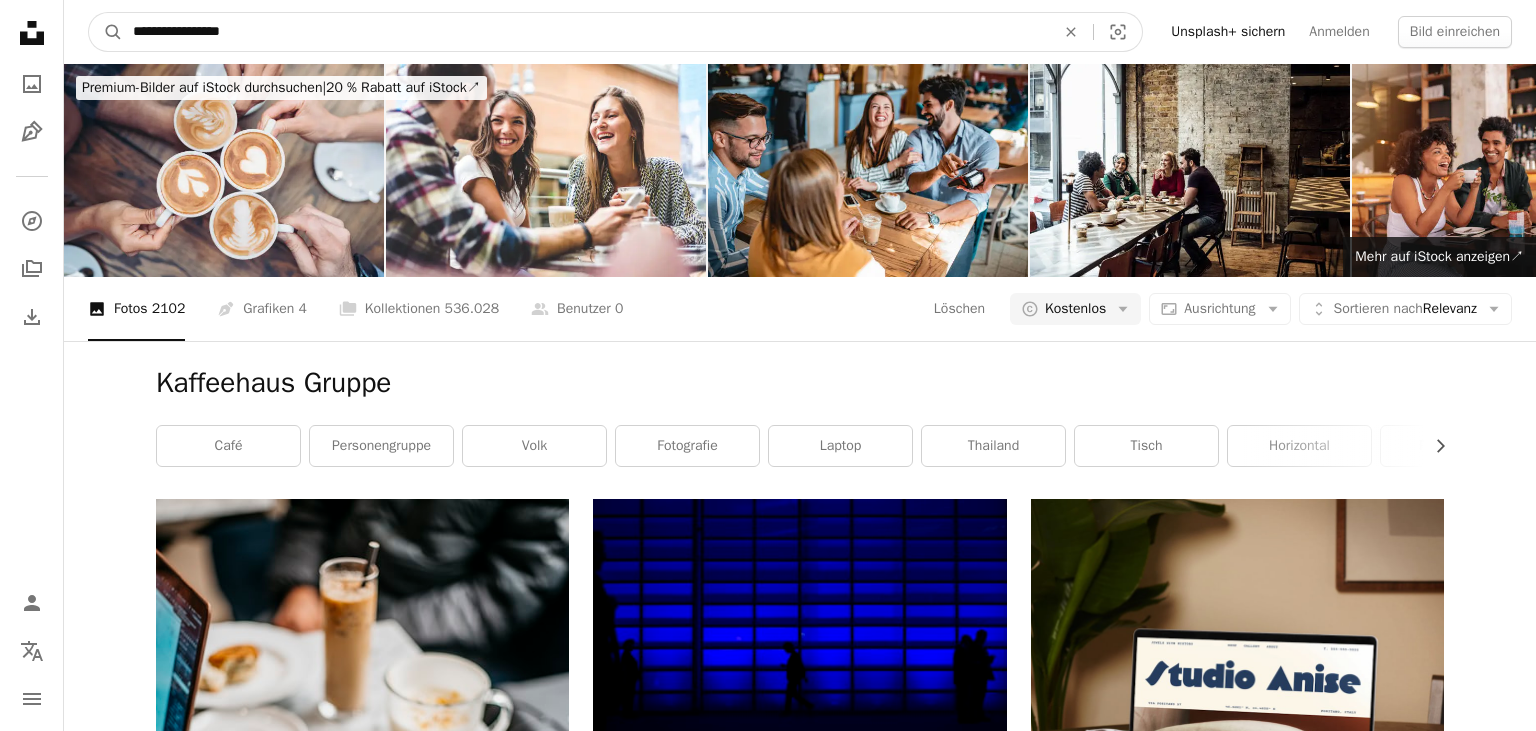 click on "**********" at bounding box center [586, 32] 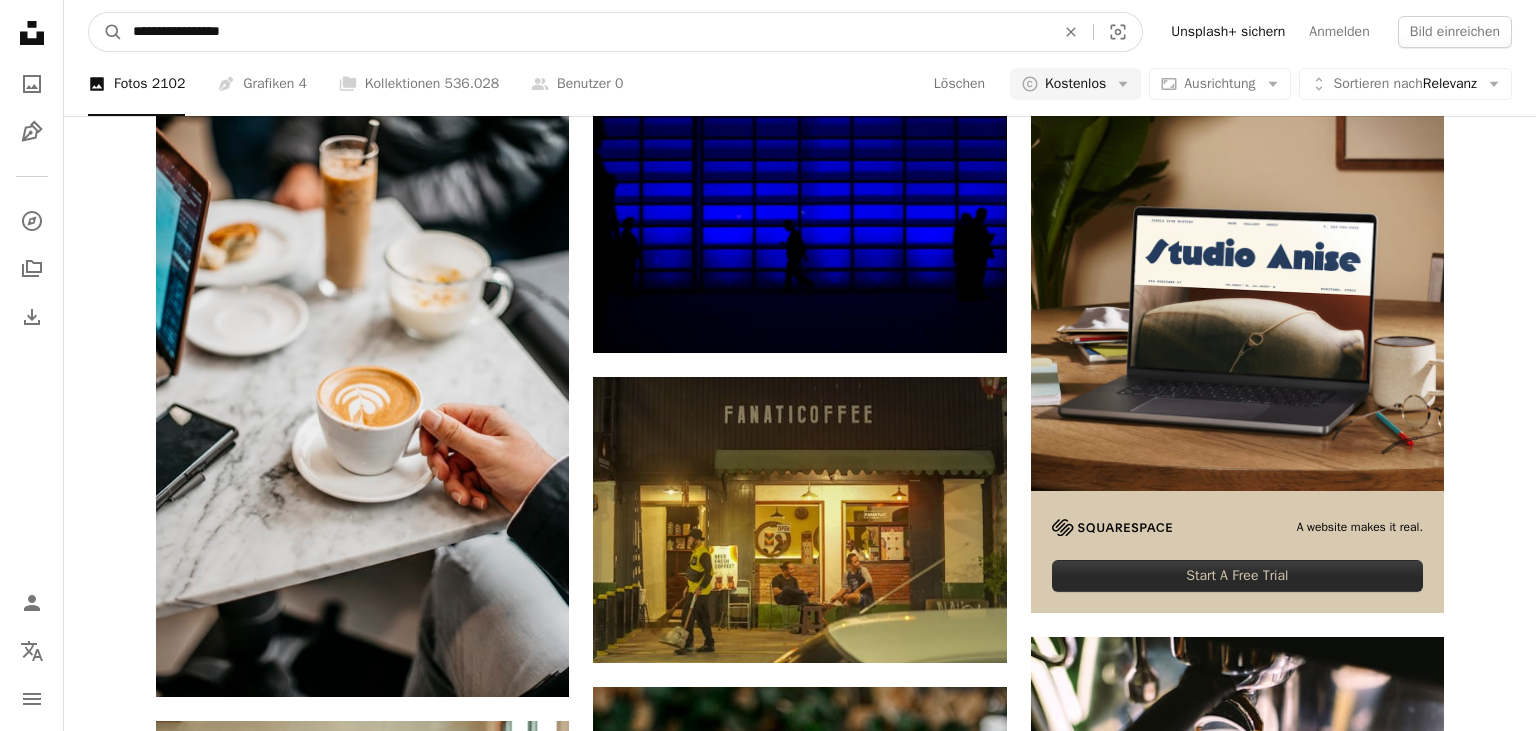 scroll, scrollTop: 0, scrollLeft: 0, axis: both 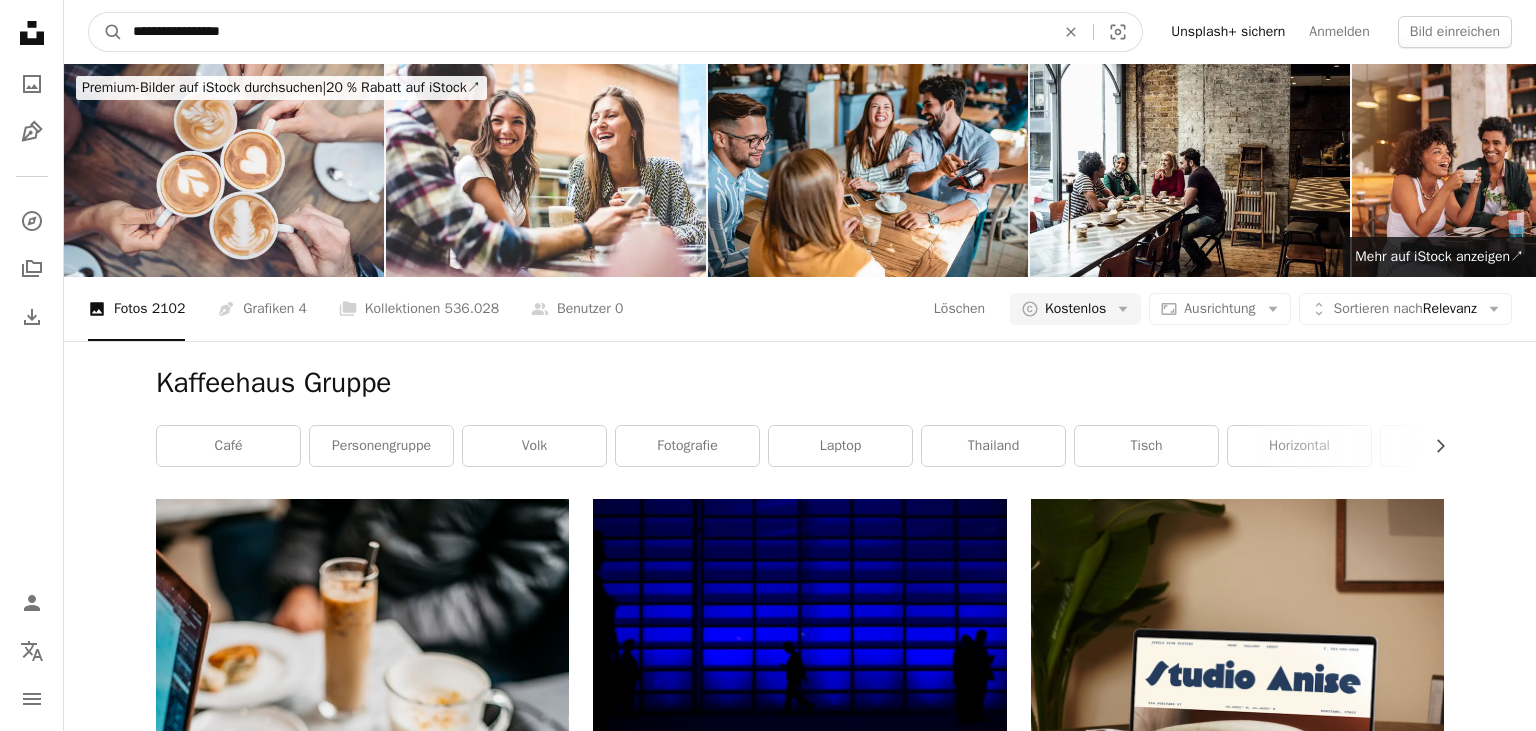 click on "**********" at bounding box center (586, 32) 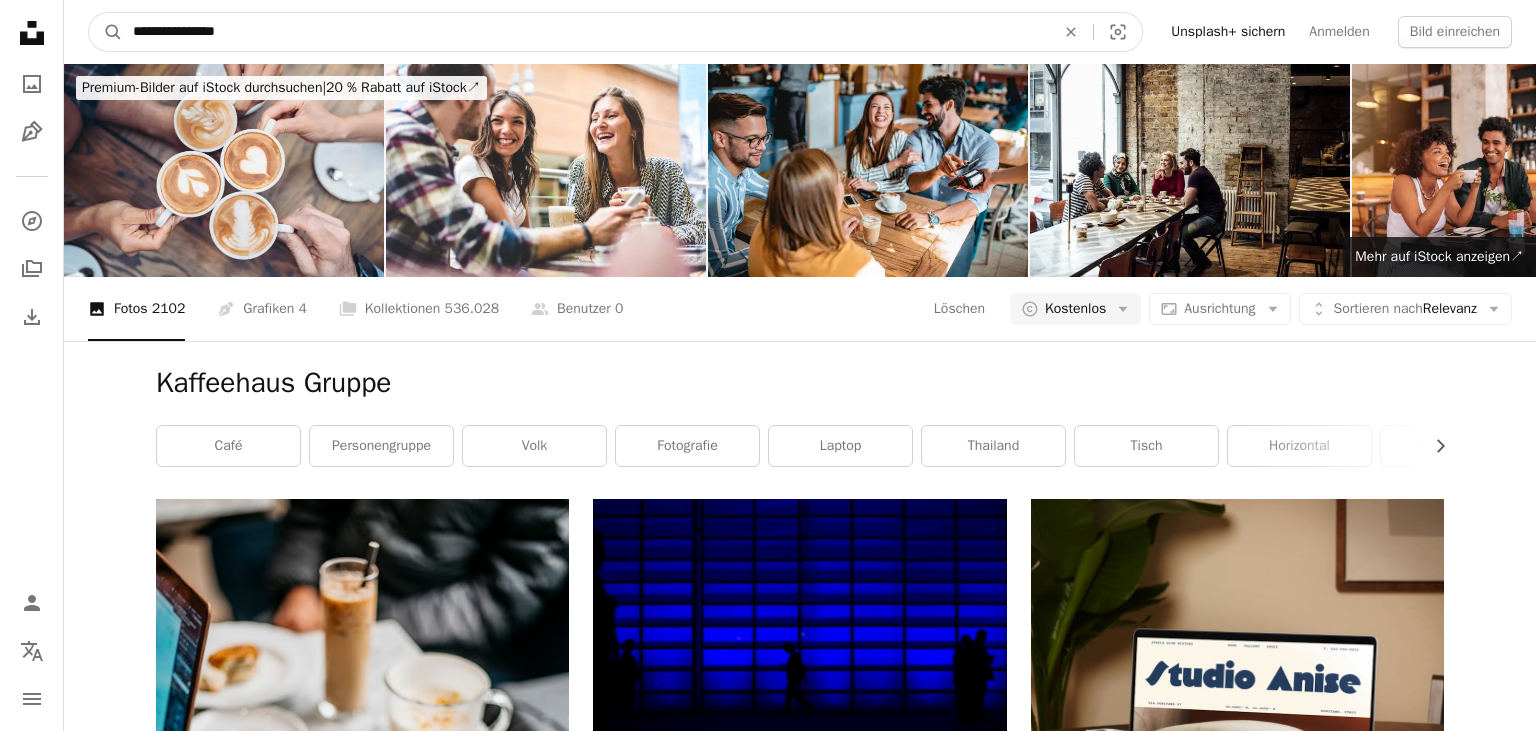 type on "**********" 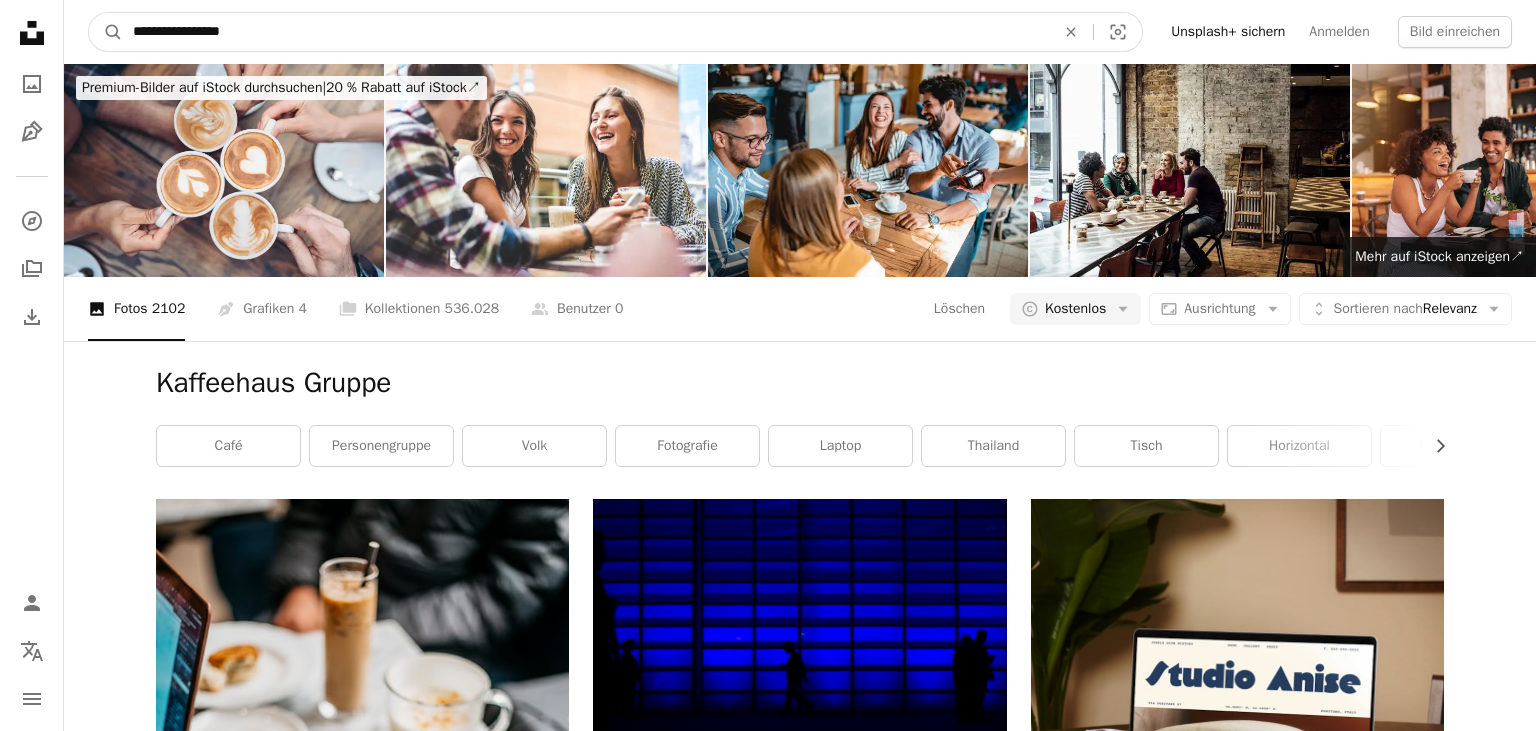 click on "A magnifying glass" at bounding box center [106, 32] 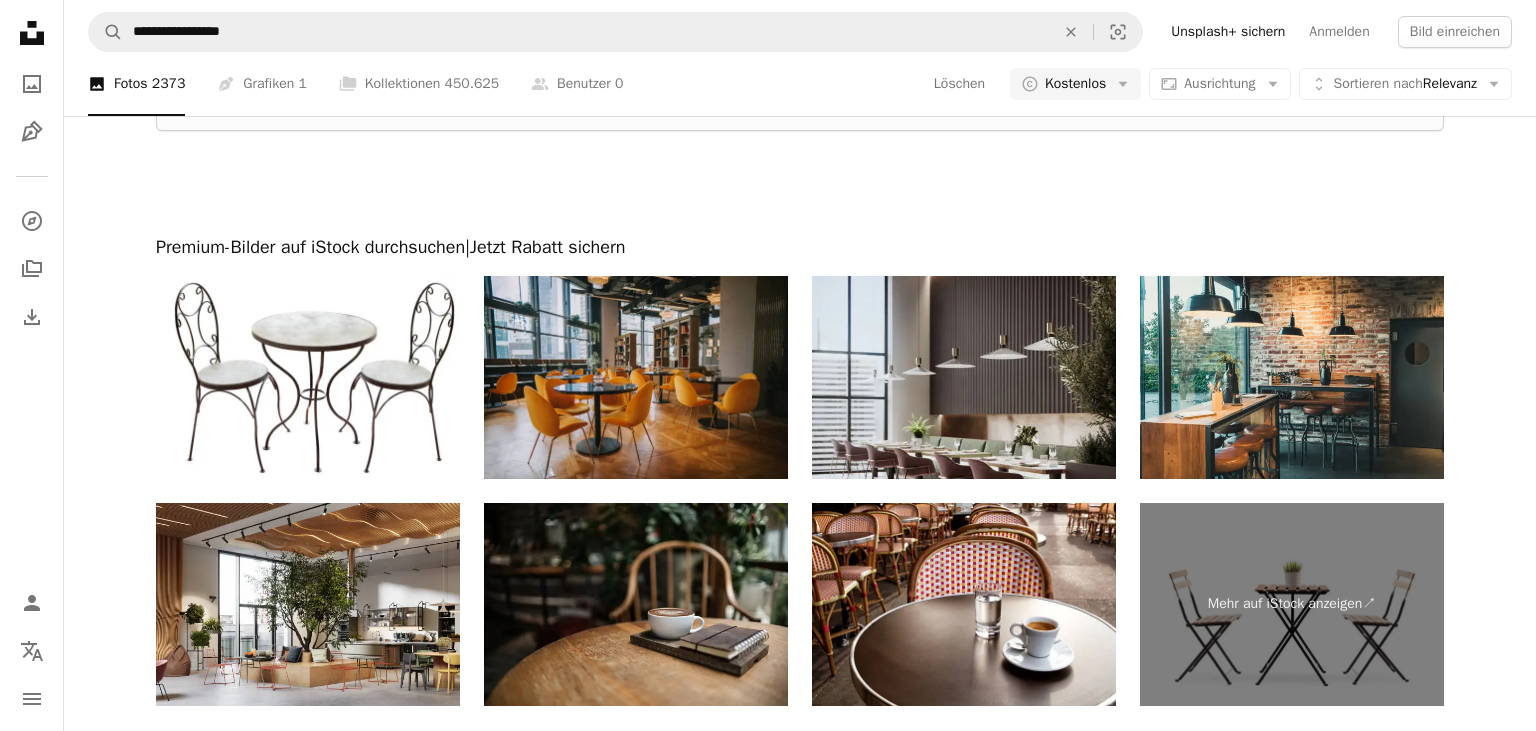 scroll, scrollTop: 3907, scrollLeft: 0, axis: vertical 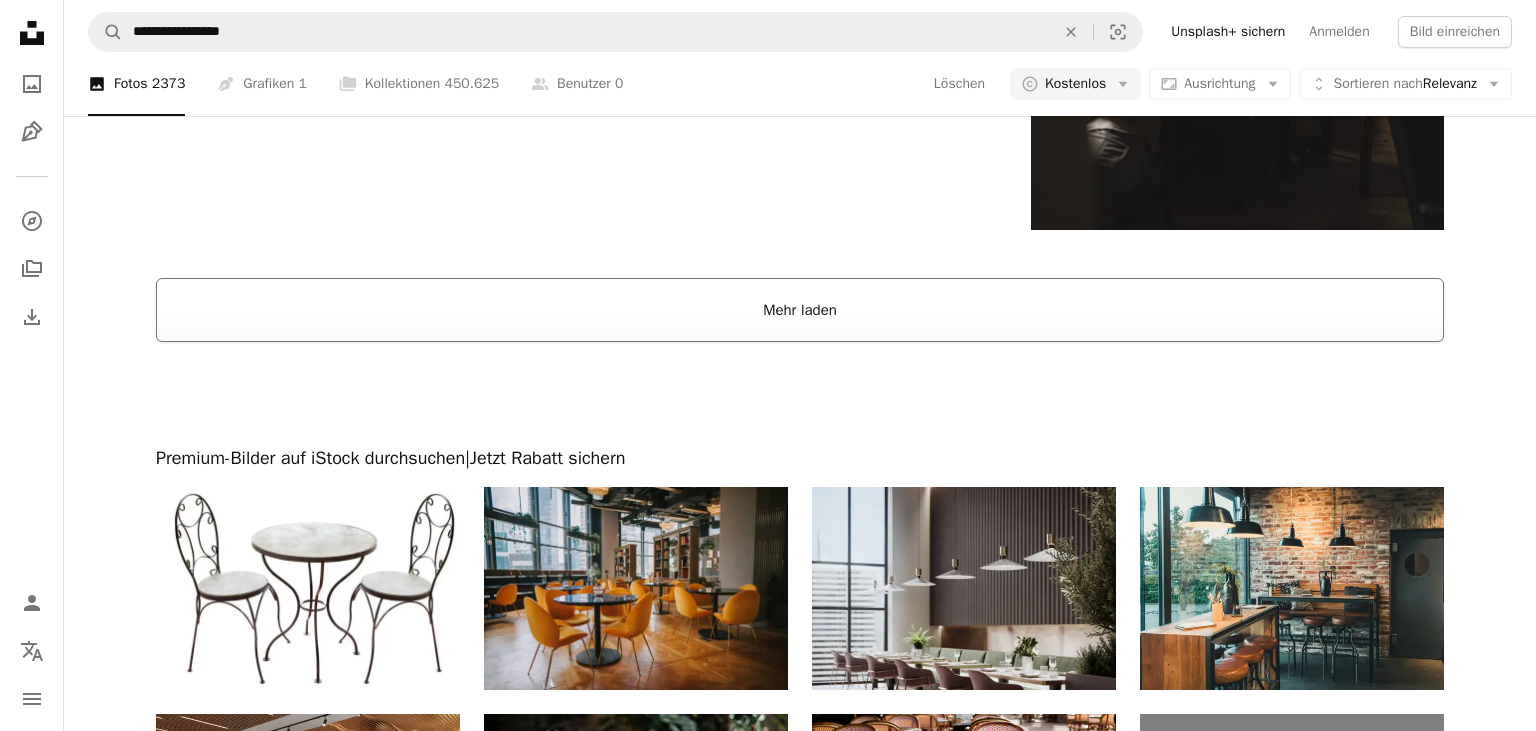 click on "Mehr laden" at bounding box center (800, 310) 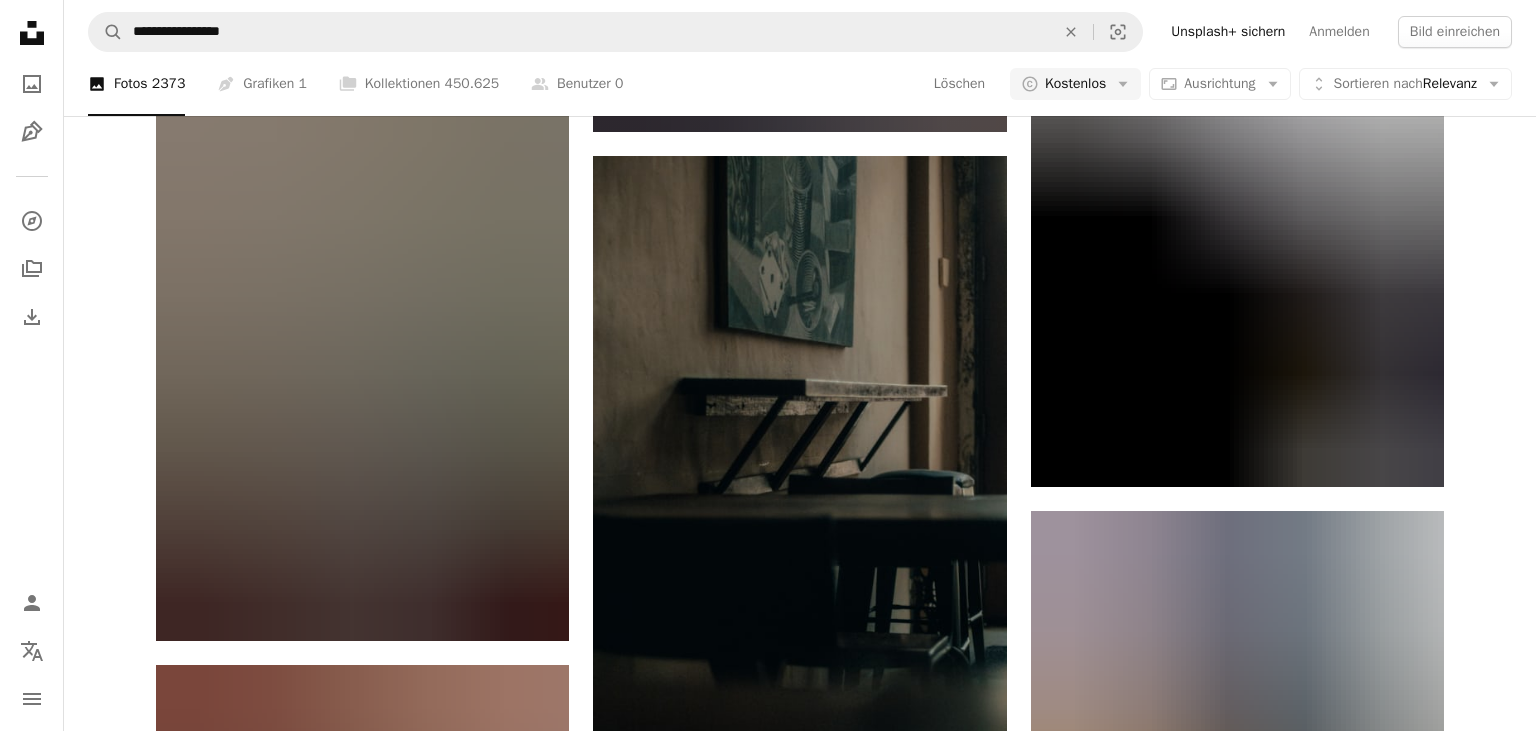scroll, scrollTop: 23971, scrollLeft: 0, axis: vertical 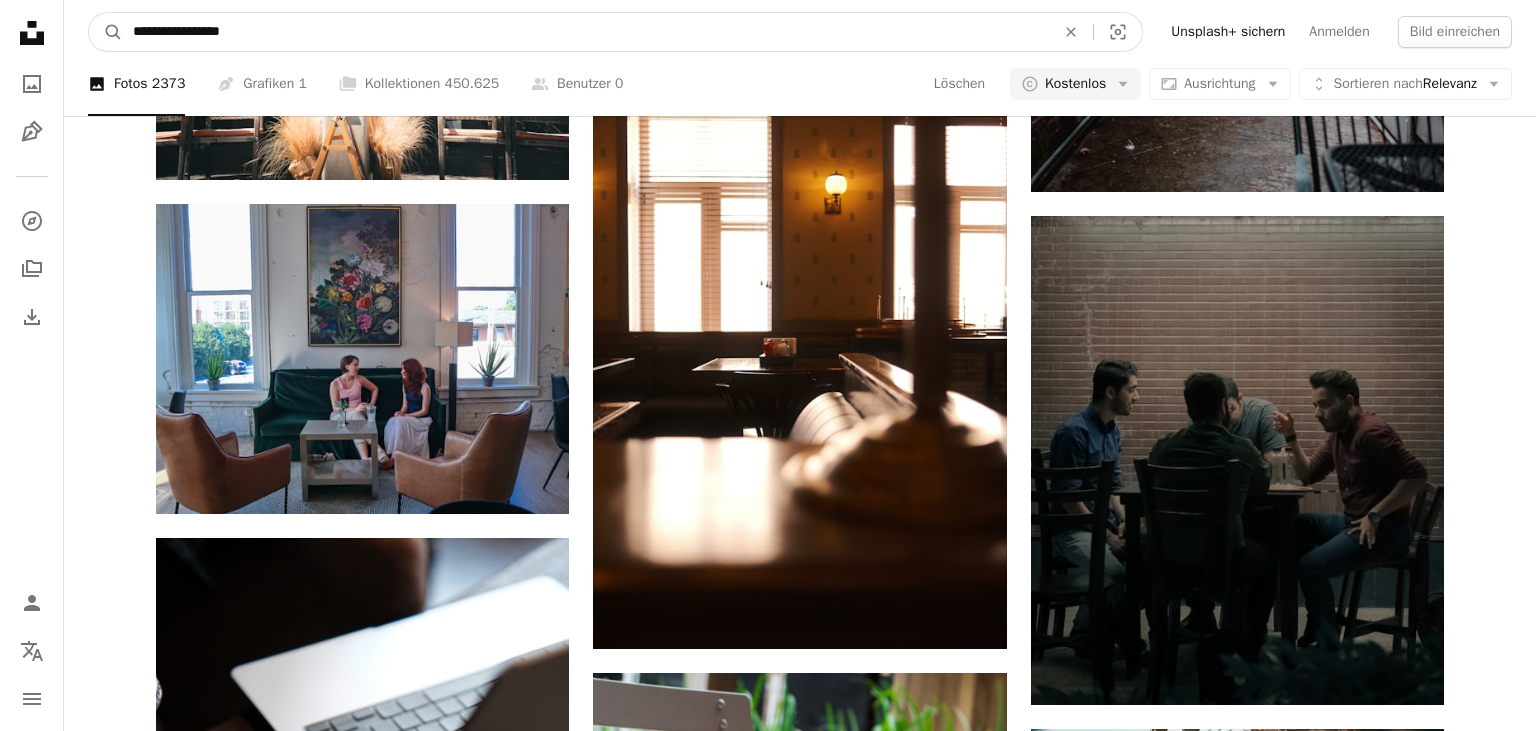 click on "**********" at bounding box center (586, 32) 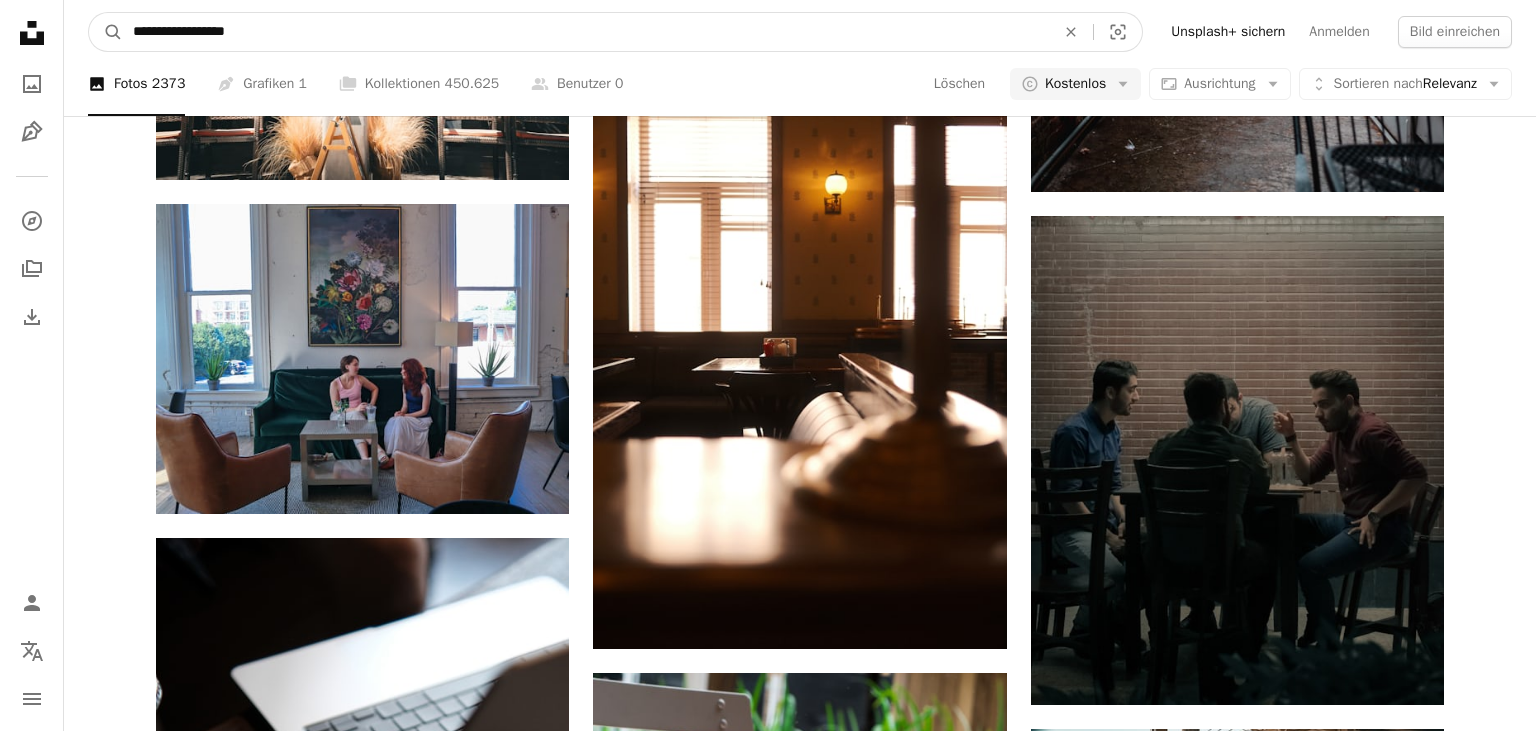 click on "A magnifying glass" at bounding box center [106, 32] 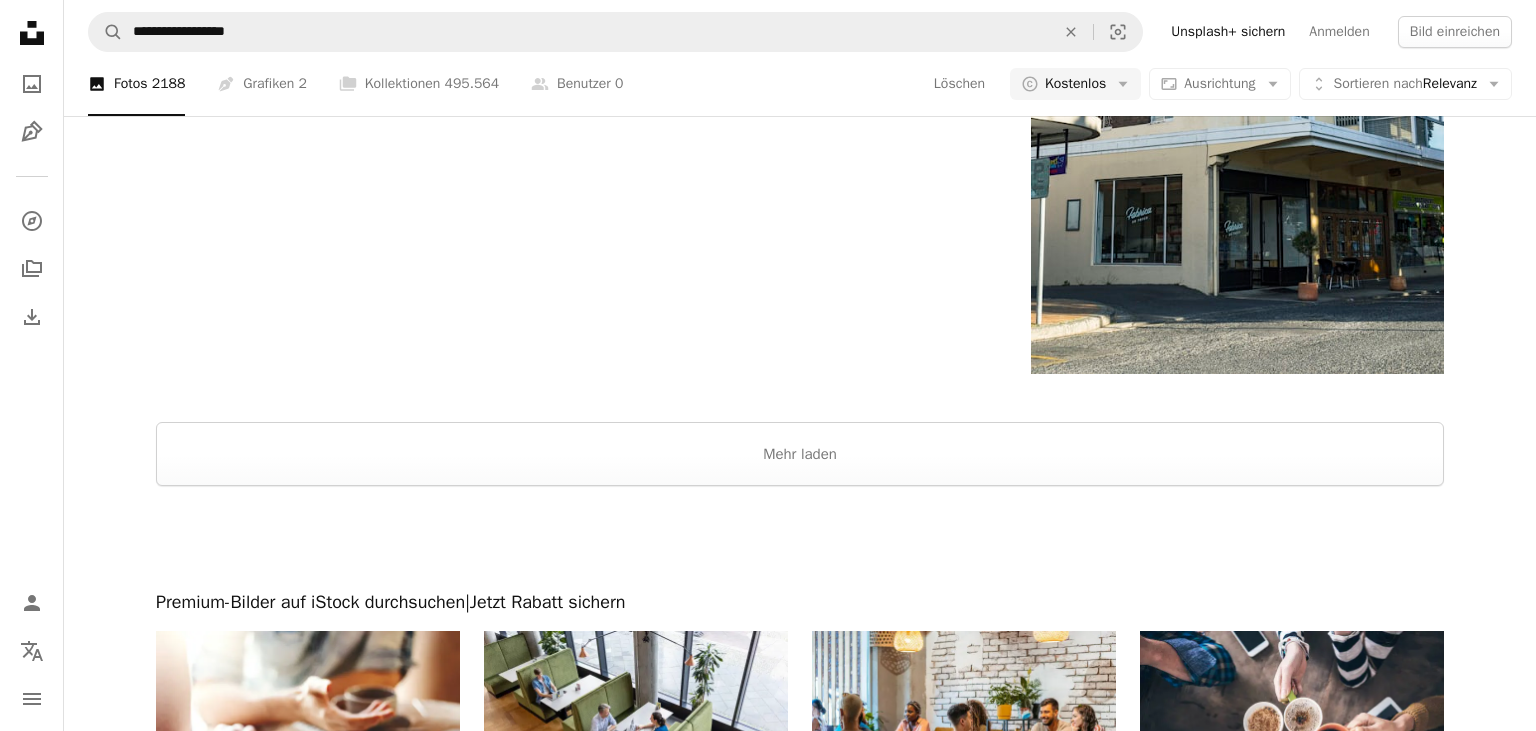 scroll, scrollTop: 3379, scrollLeft: 0, axis: vertical 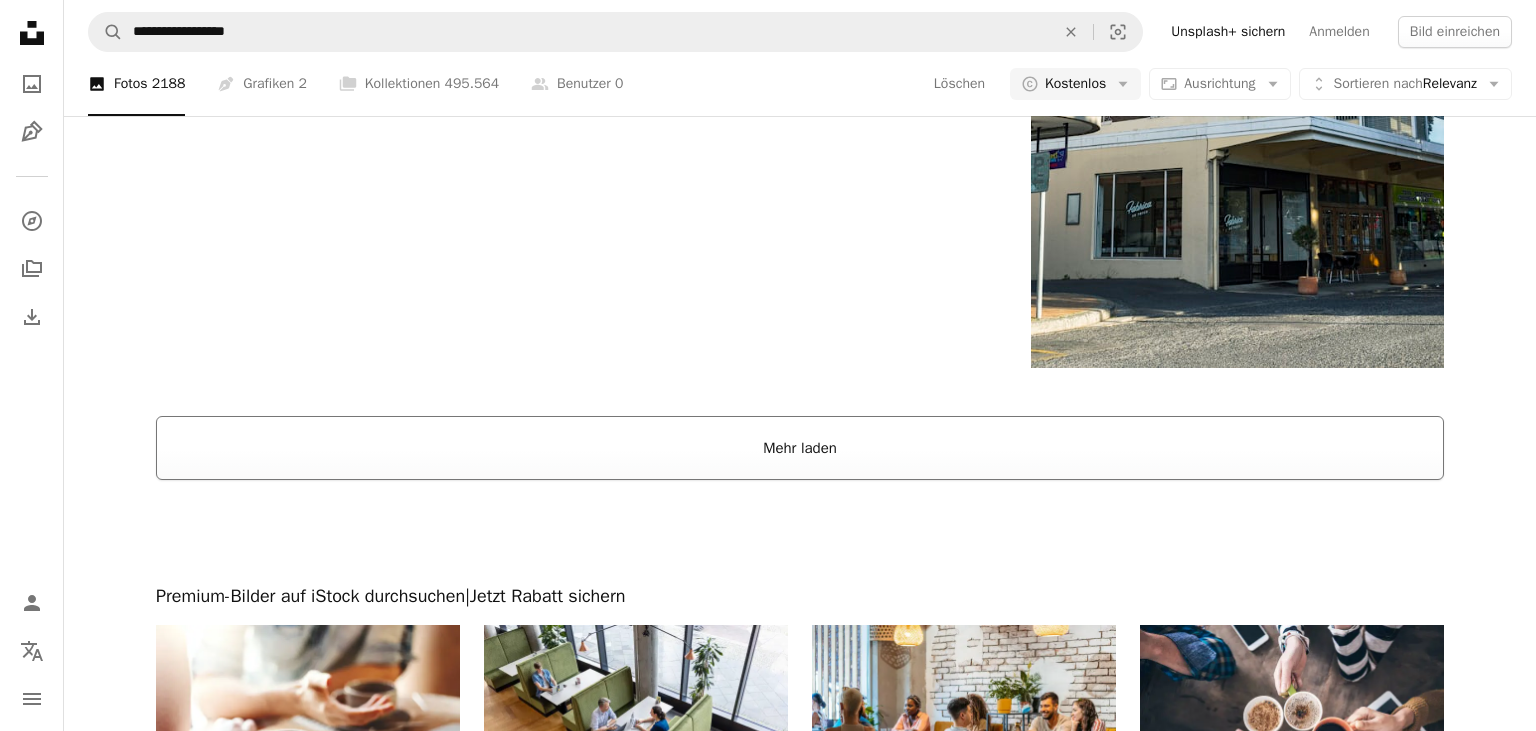 click on "Mehr laden" at bounding box center [800, 448] 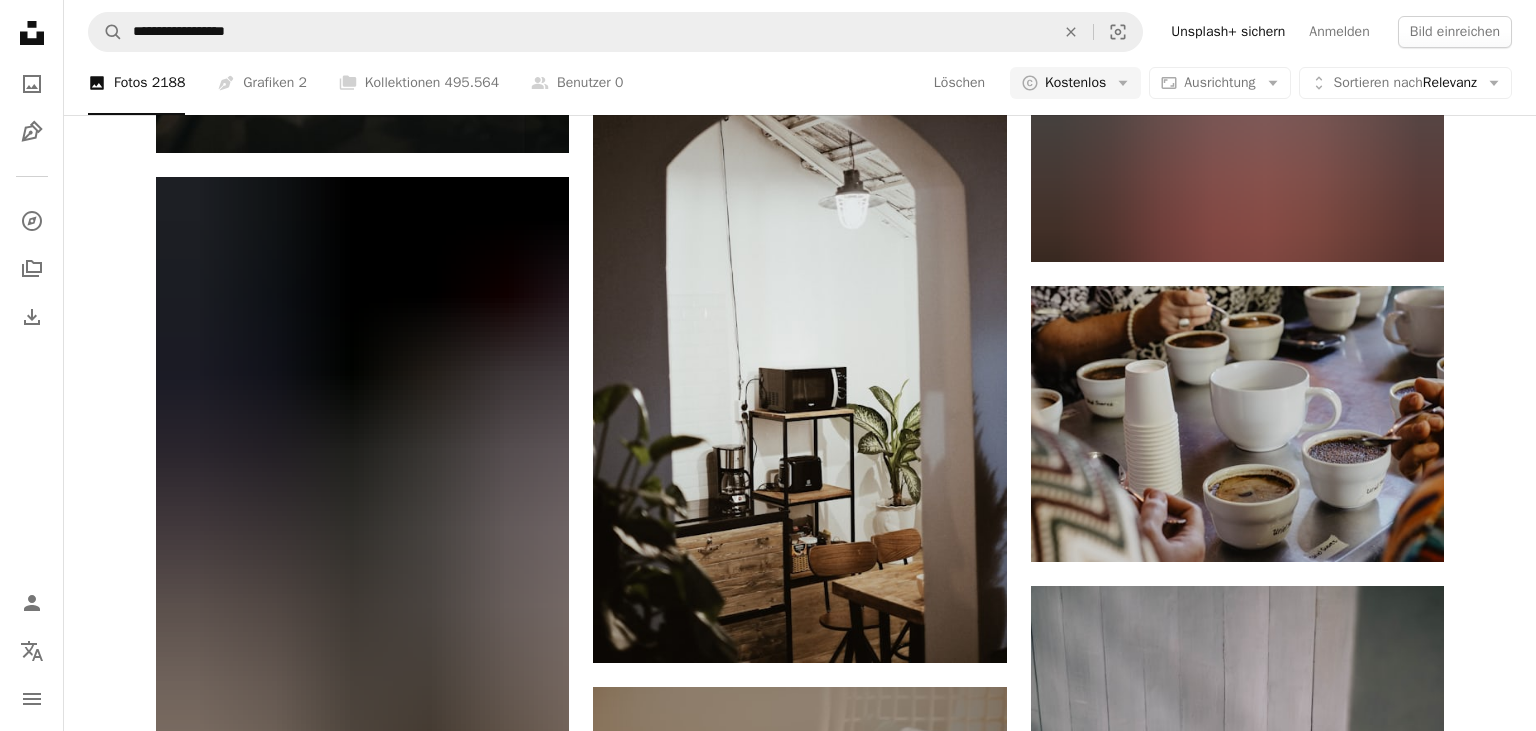scroll, scrollTop: 10771, scrollLeft: 0, axis: vertical 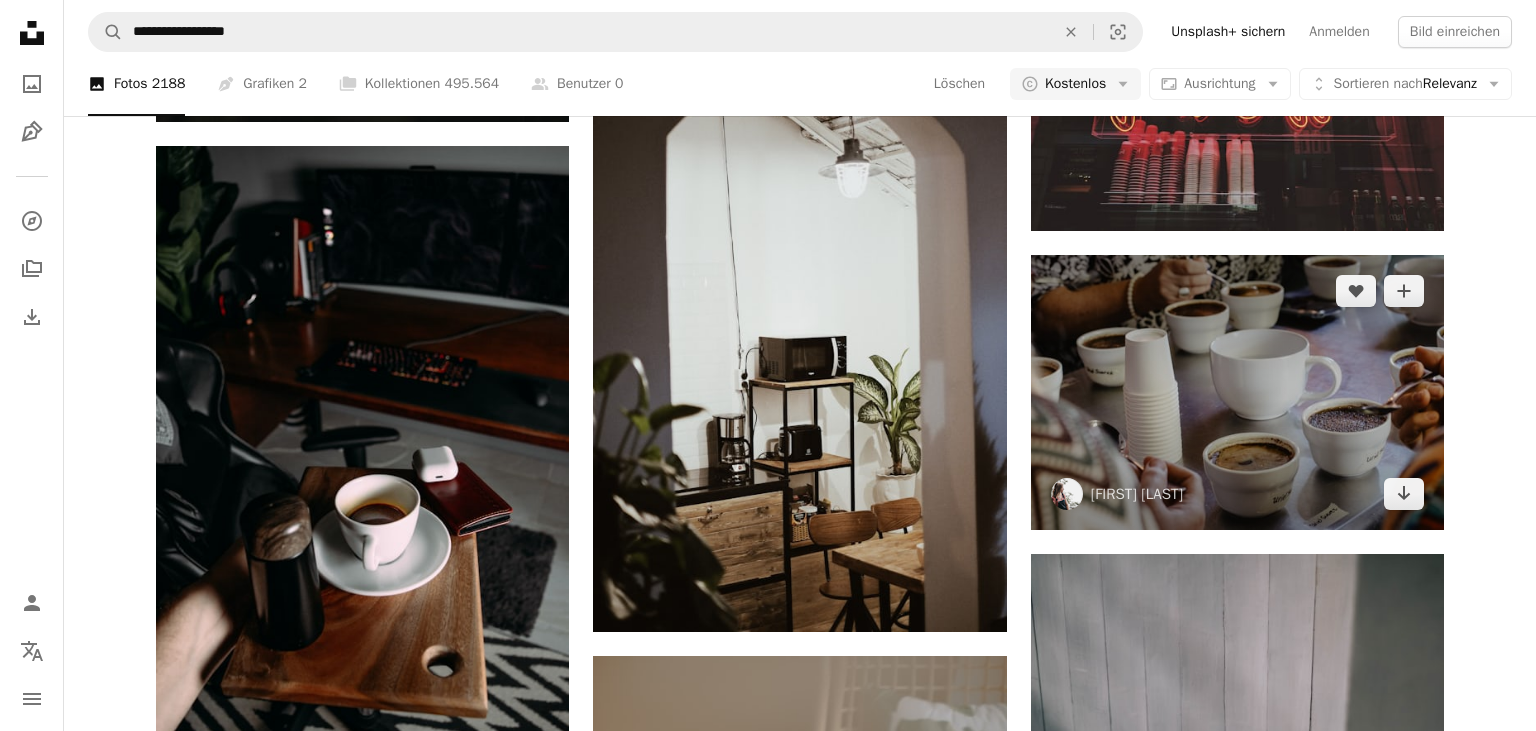 click at bounding box center [1237, 392] 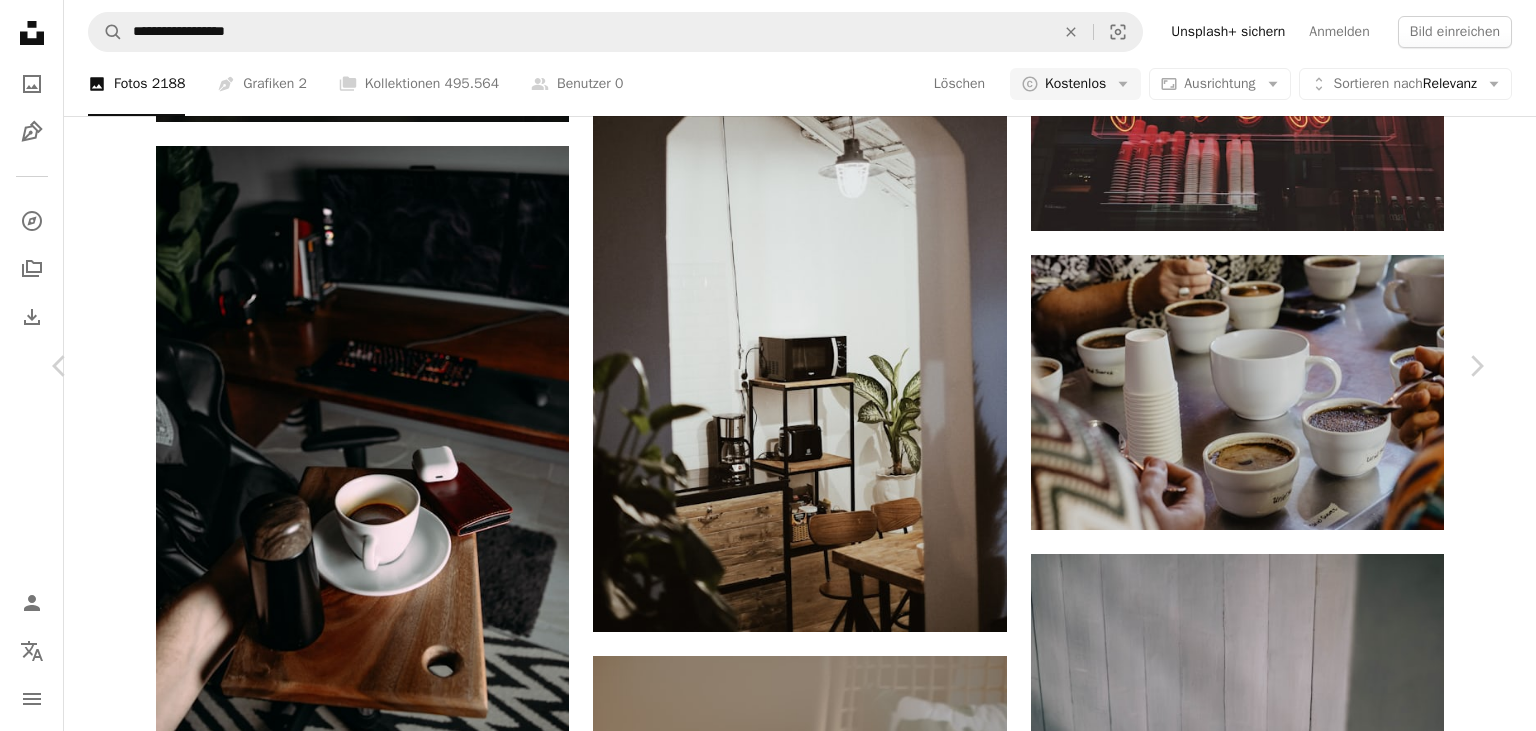 click on "Kostenlos herunterladen" at bounding box center (1255, 5519) 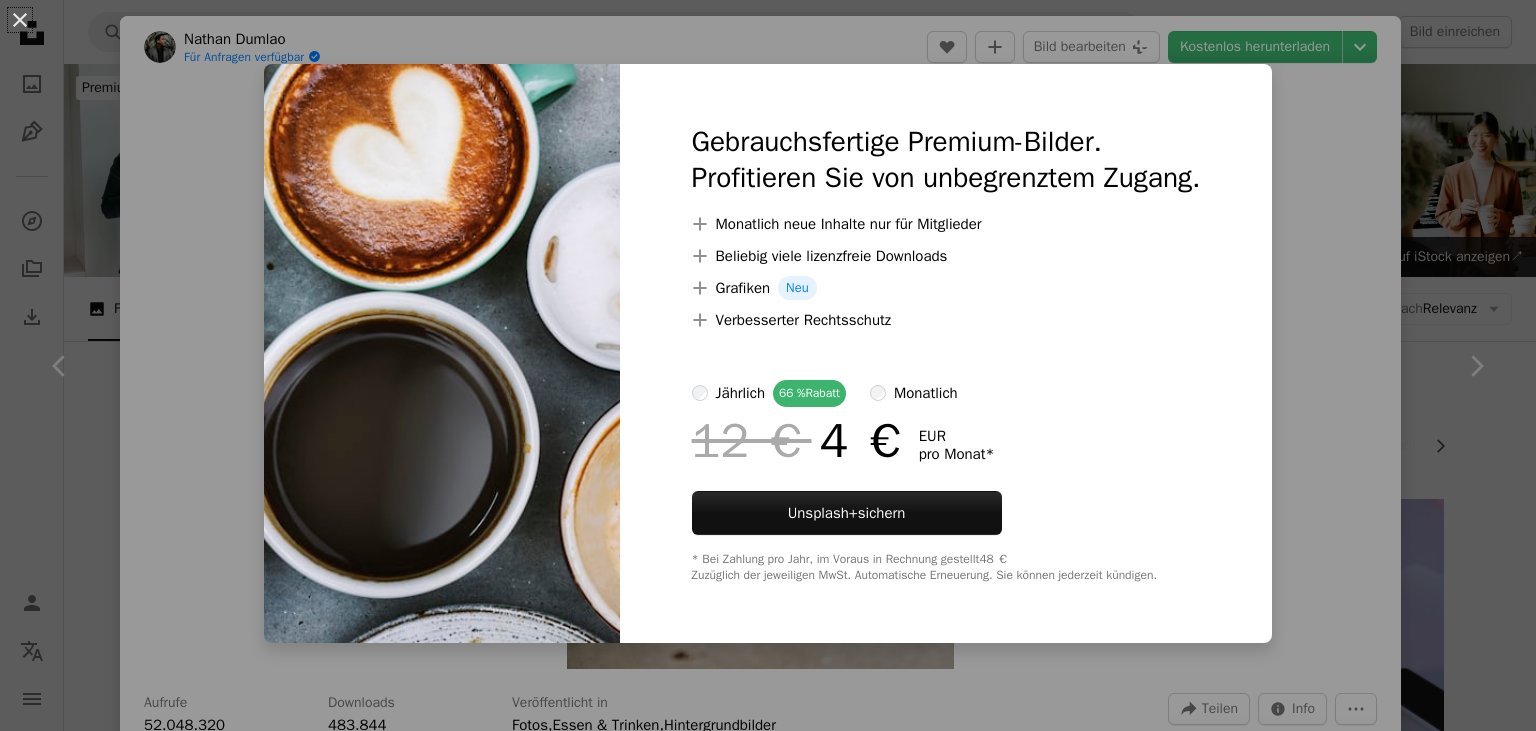 scroll, scrollTop: 1478, scrollLeft: 0, axis: vertical 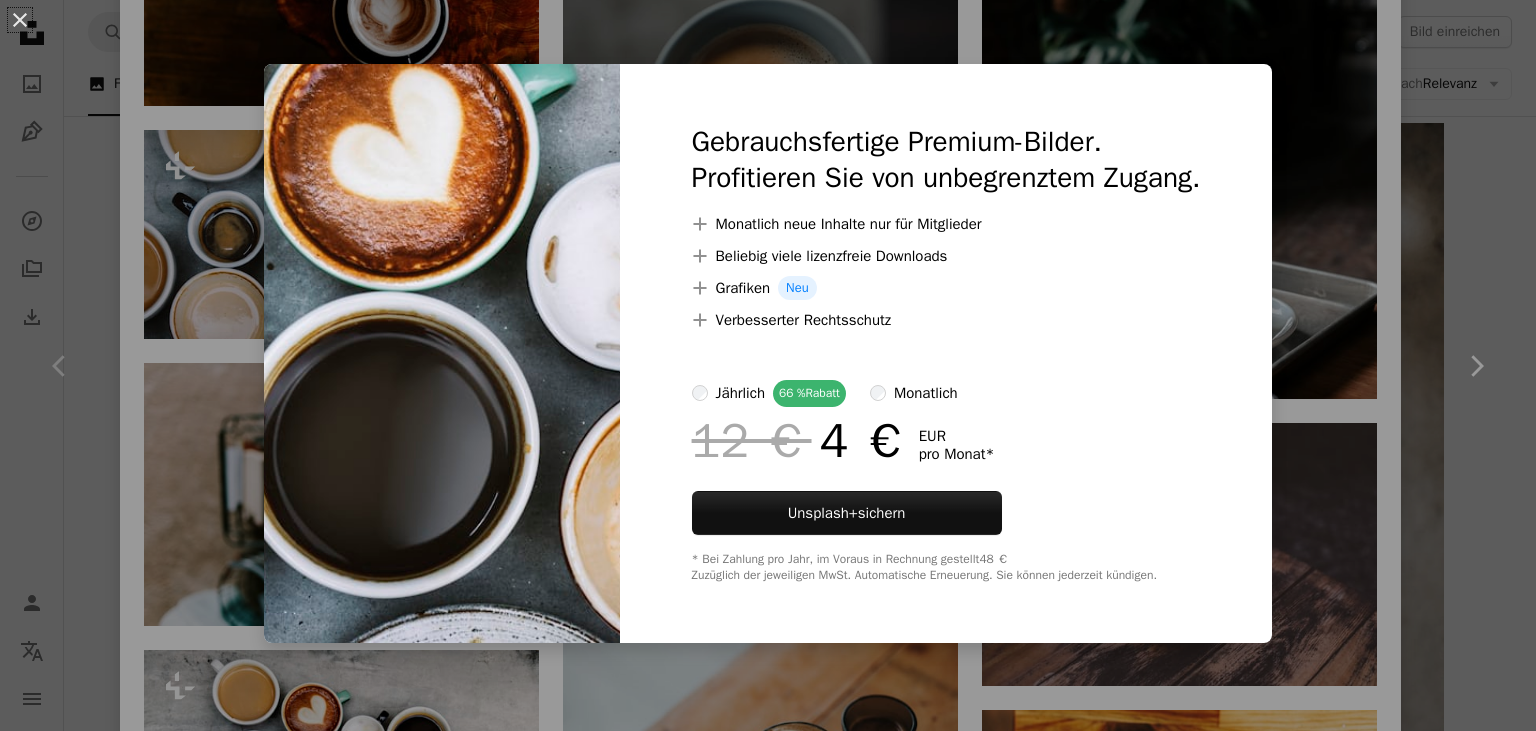 drag, startPoint x: 1519, startPoint y: 317, endPoint x: 1505, endPoint y: 315, distance: 14.142136 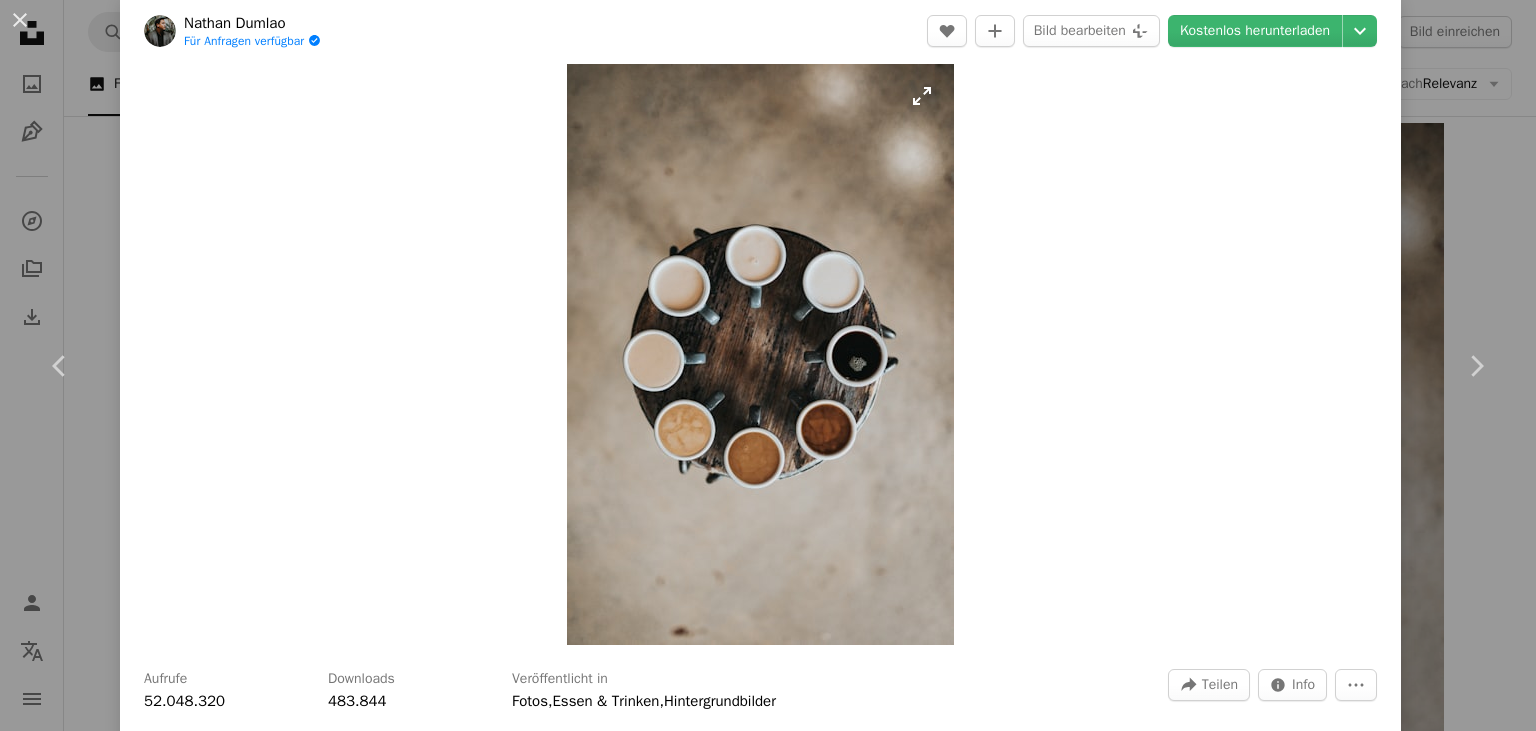 scroll, scrollTop: 0, scrollLeft: 0, axis: both 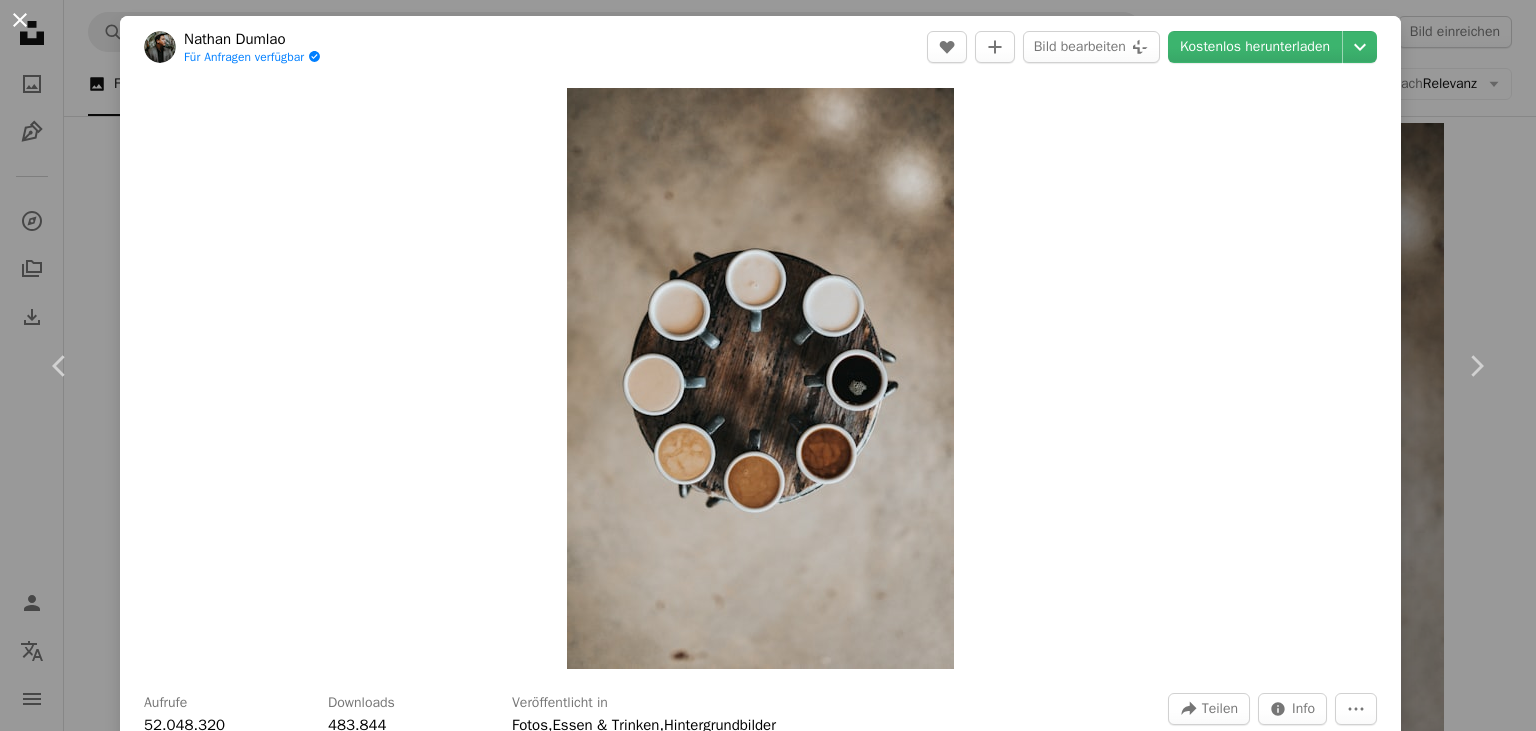 click on "An X shape" at bounding box center (20, 20) 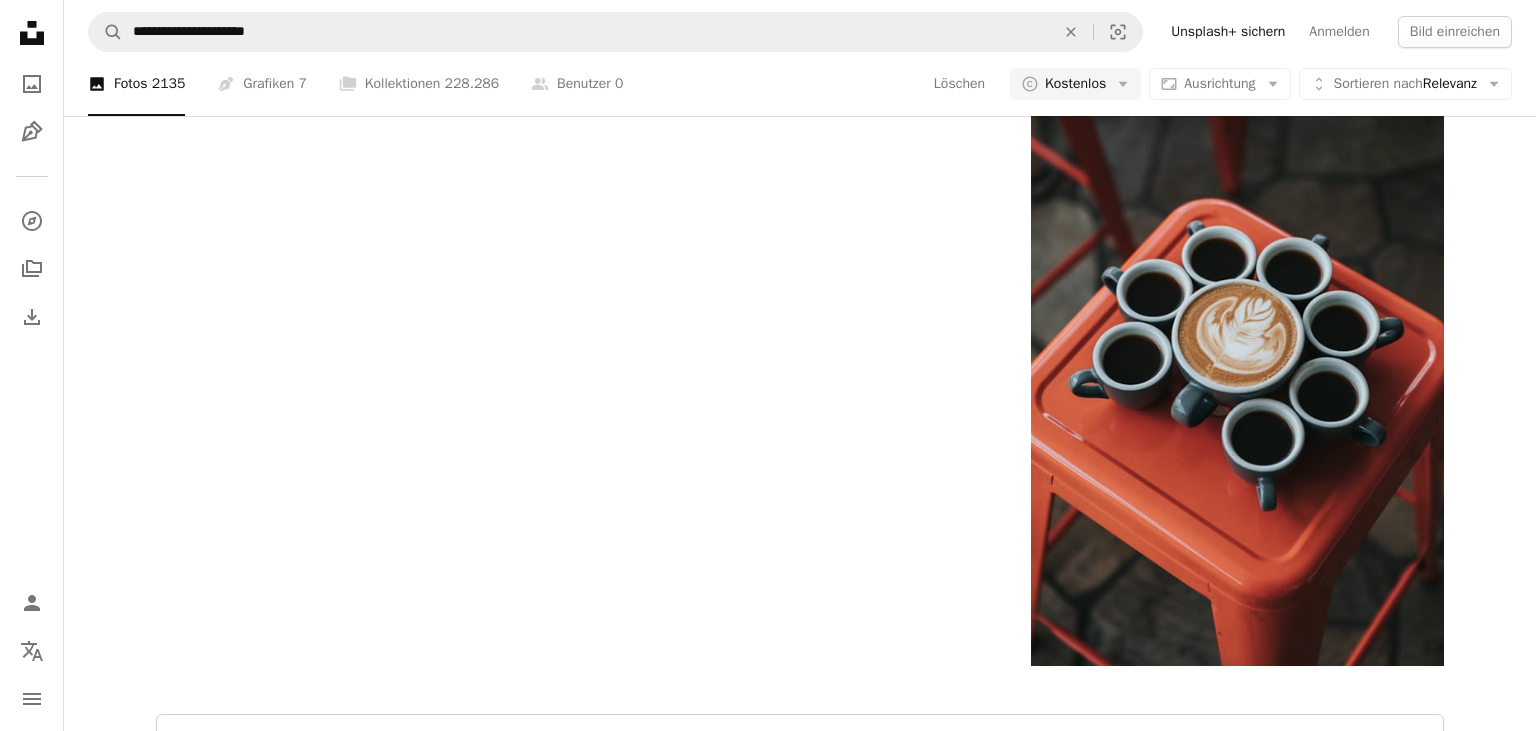 scroll, scrollTop: 3907, scrollLeft: 0, axis: vertical 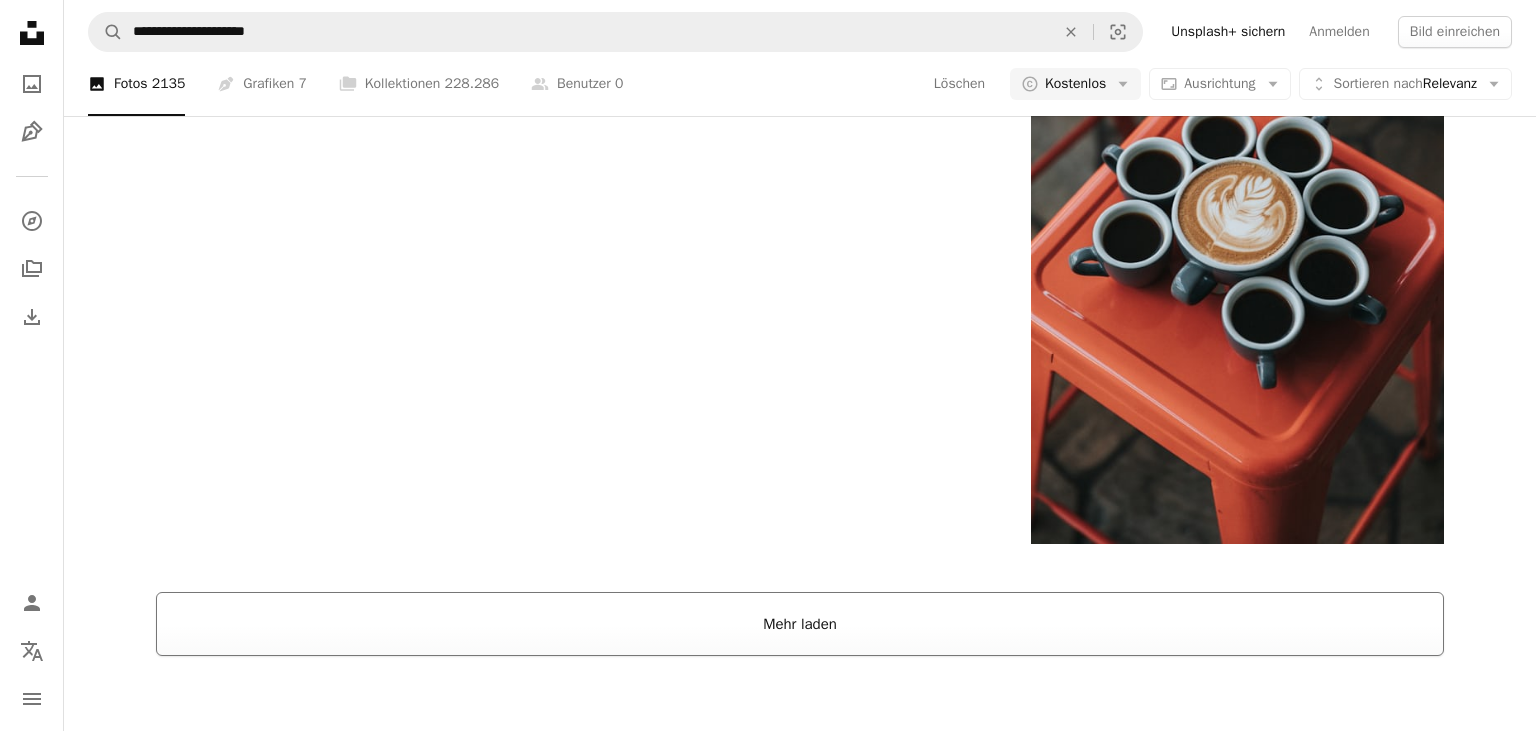 click on "Mehr laden" at bounding box center (800, 624) 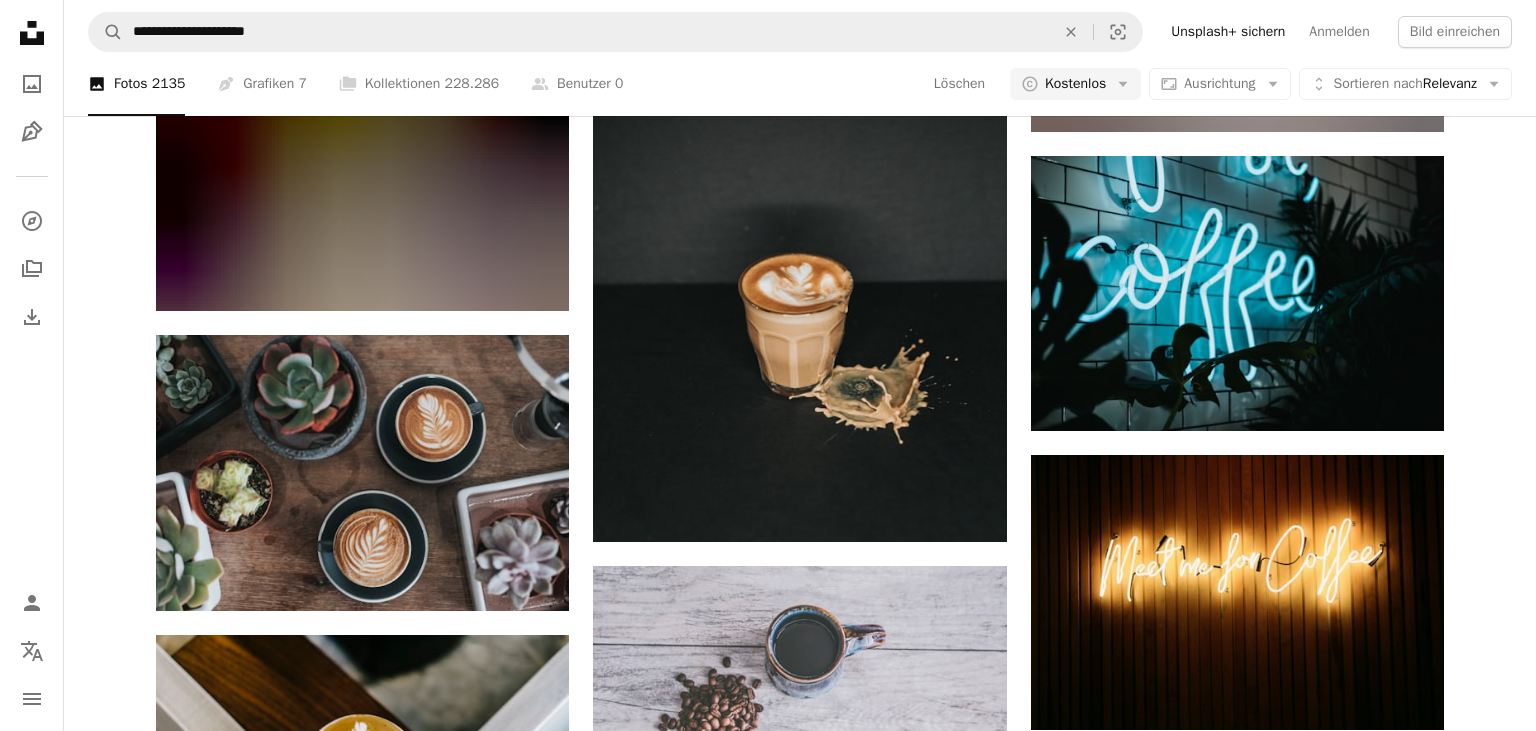 scroll, scrollTop: 23126, scrollLeft: 0, axis: vertical 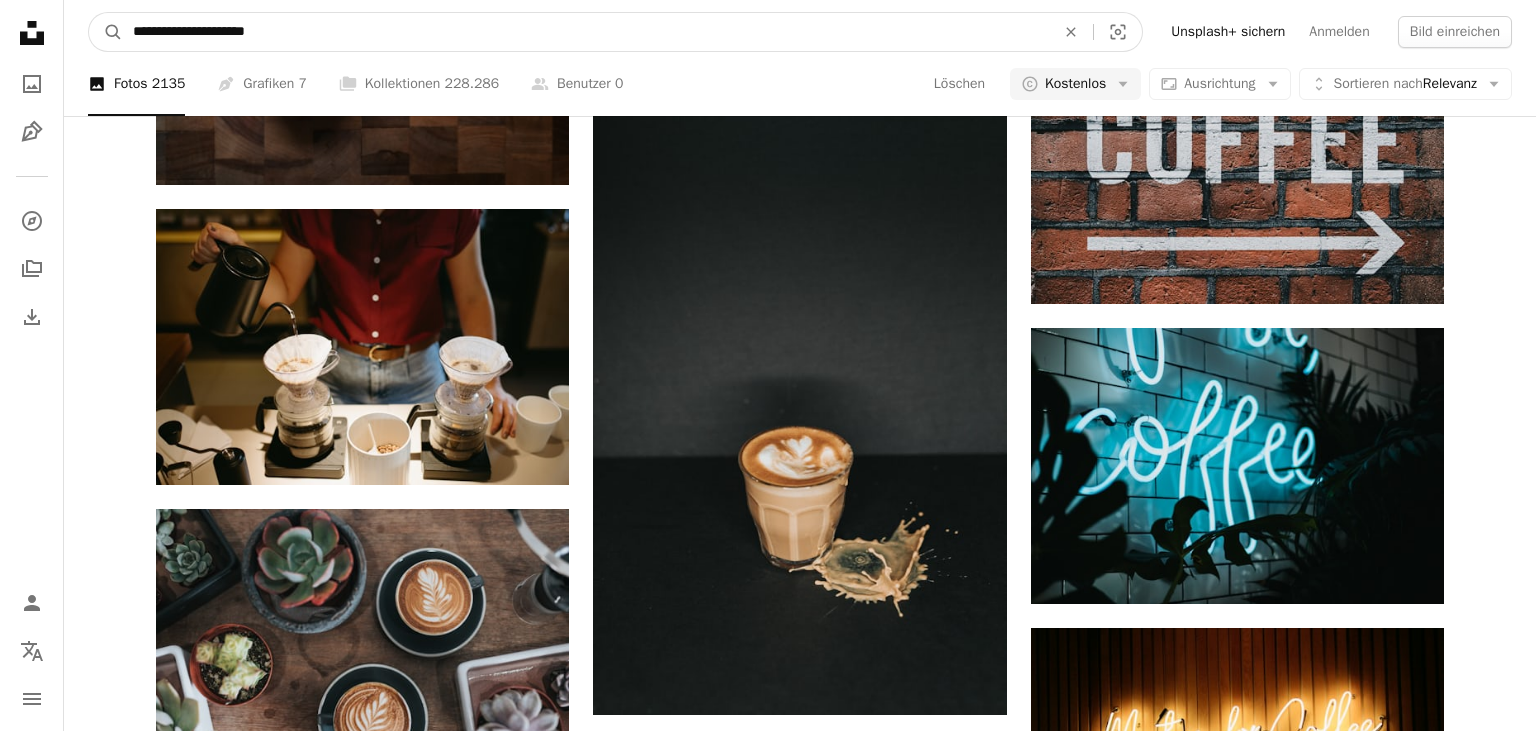 click on "**********" at bounding box center (586, 32) 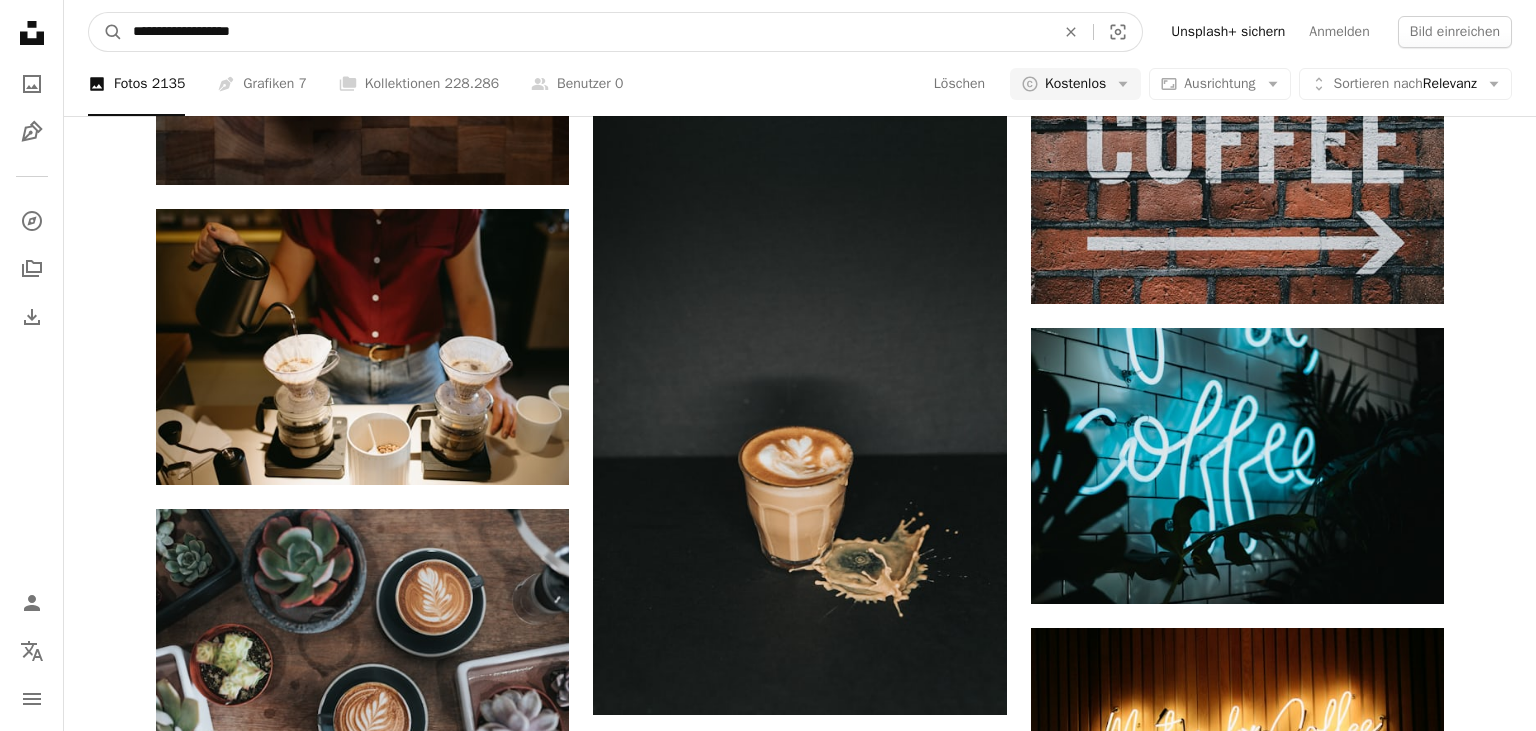 type on "**********" 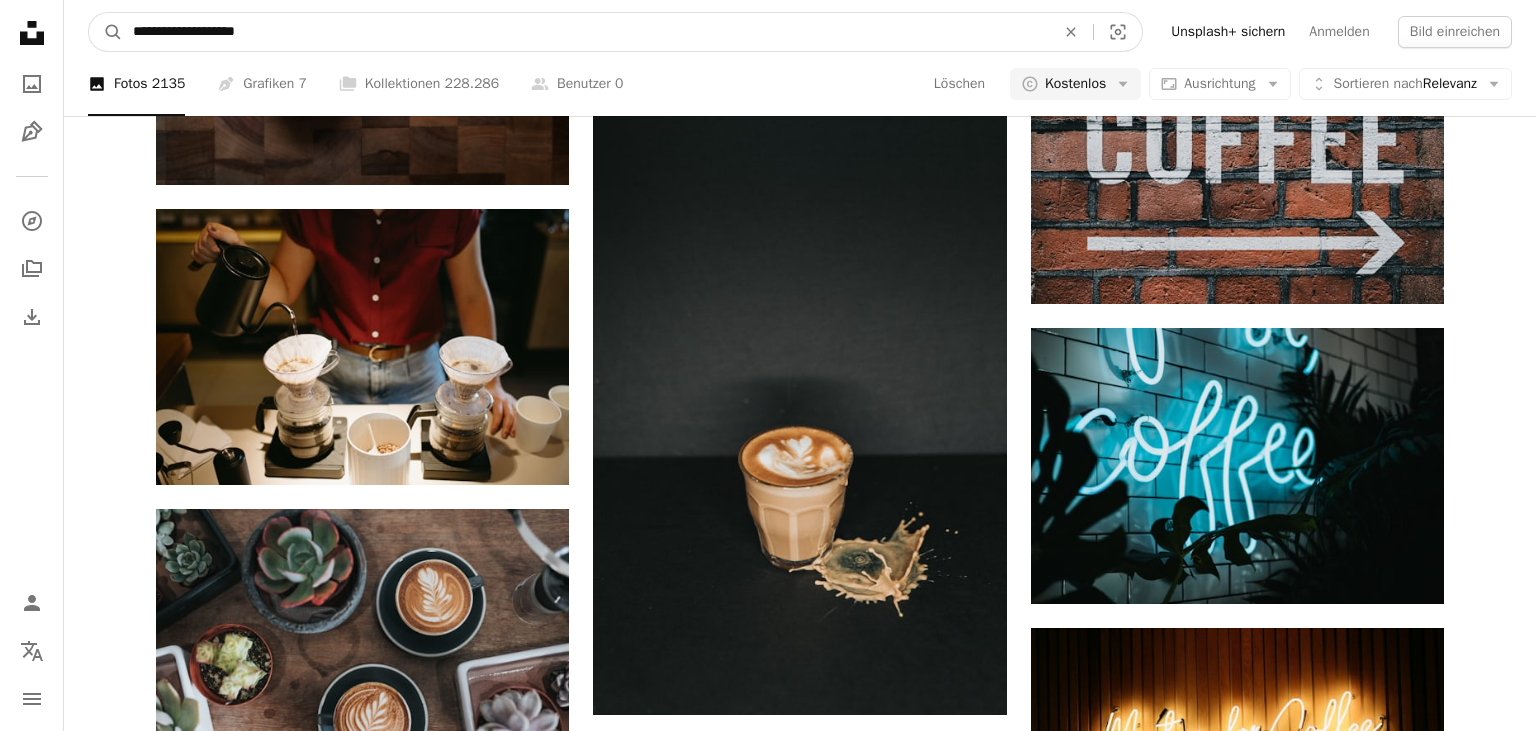 click on "A magnifying glass" at bounding box center (106, 32) 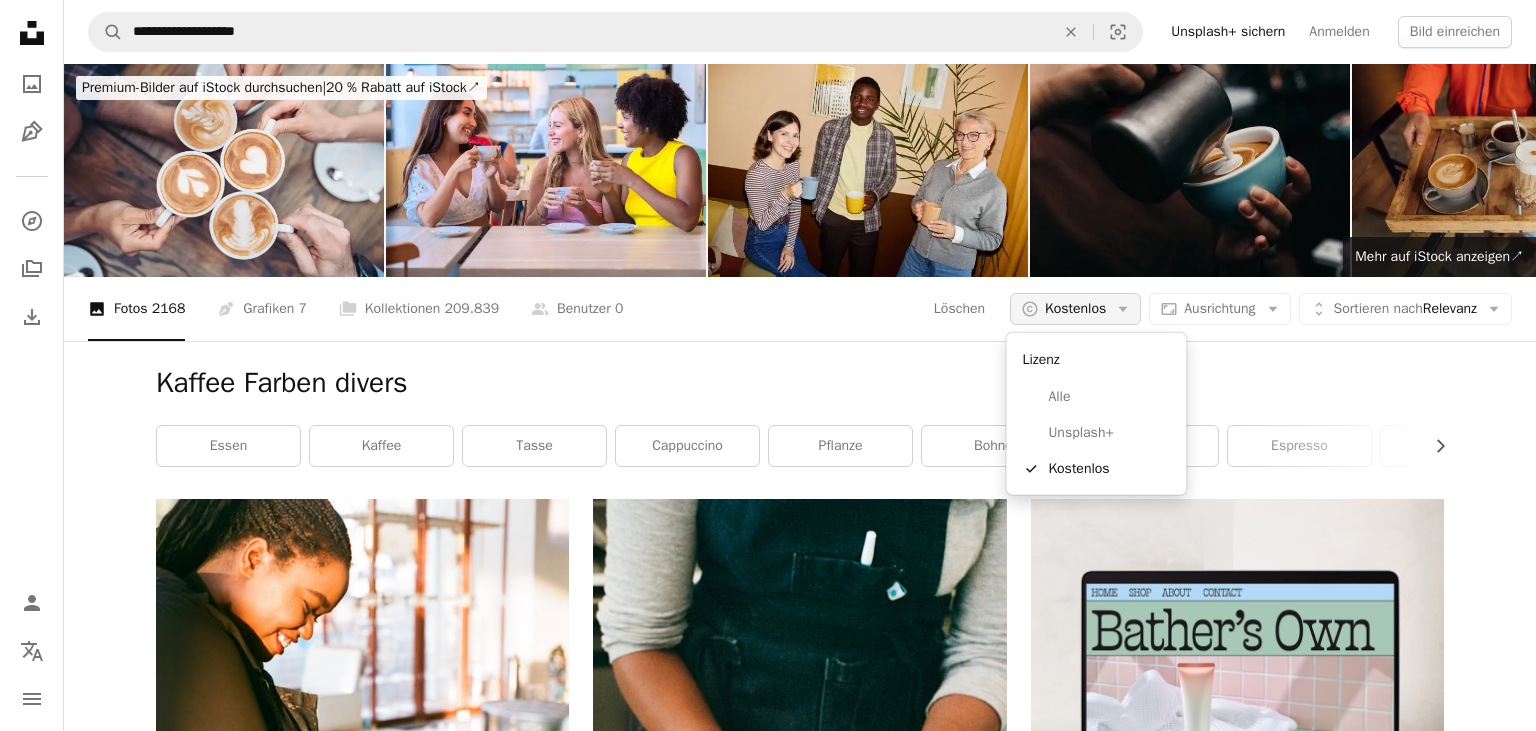 click on "Kostenlos" at bounding box center [1075, 309] 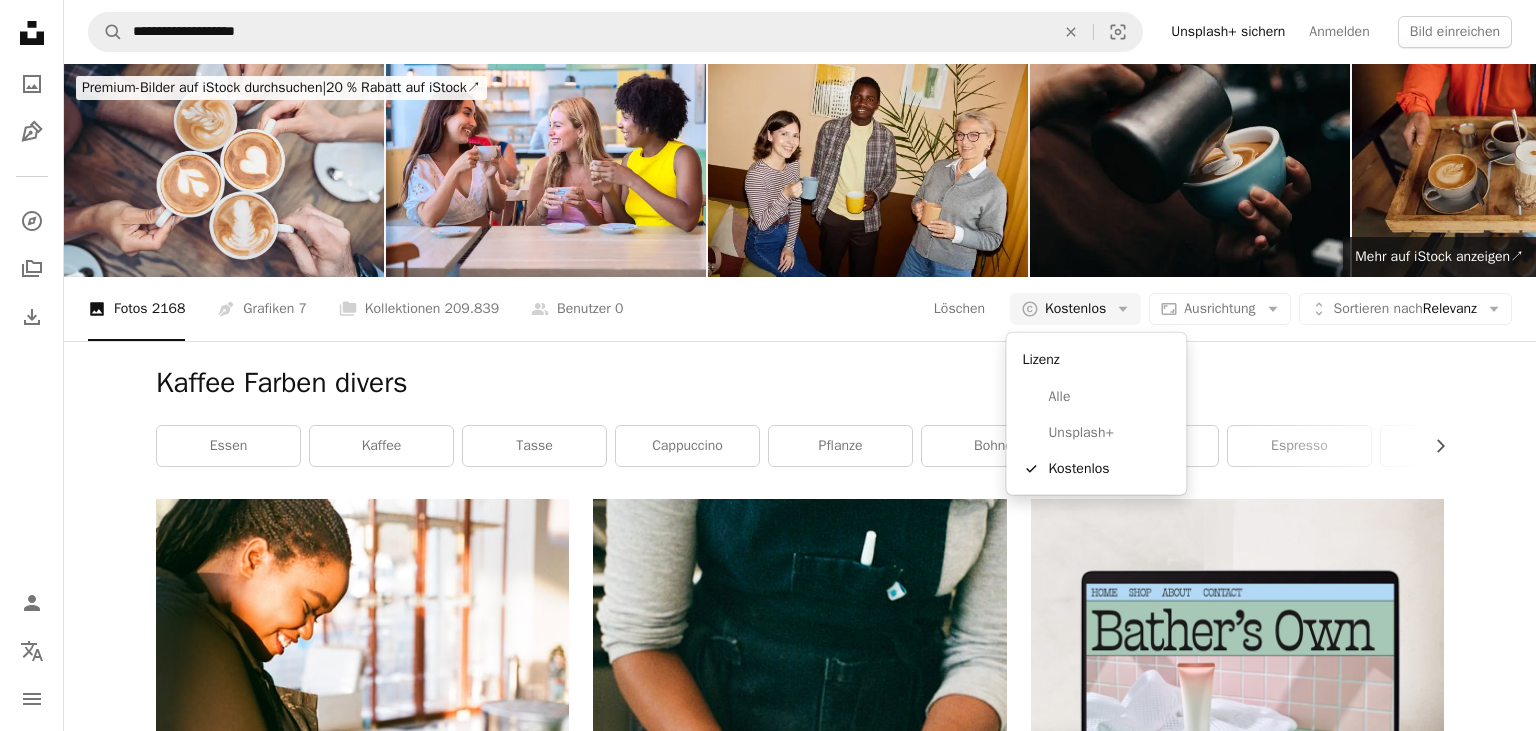 click on "**********" at bounding box center (768, 2686) 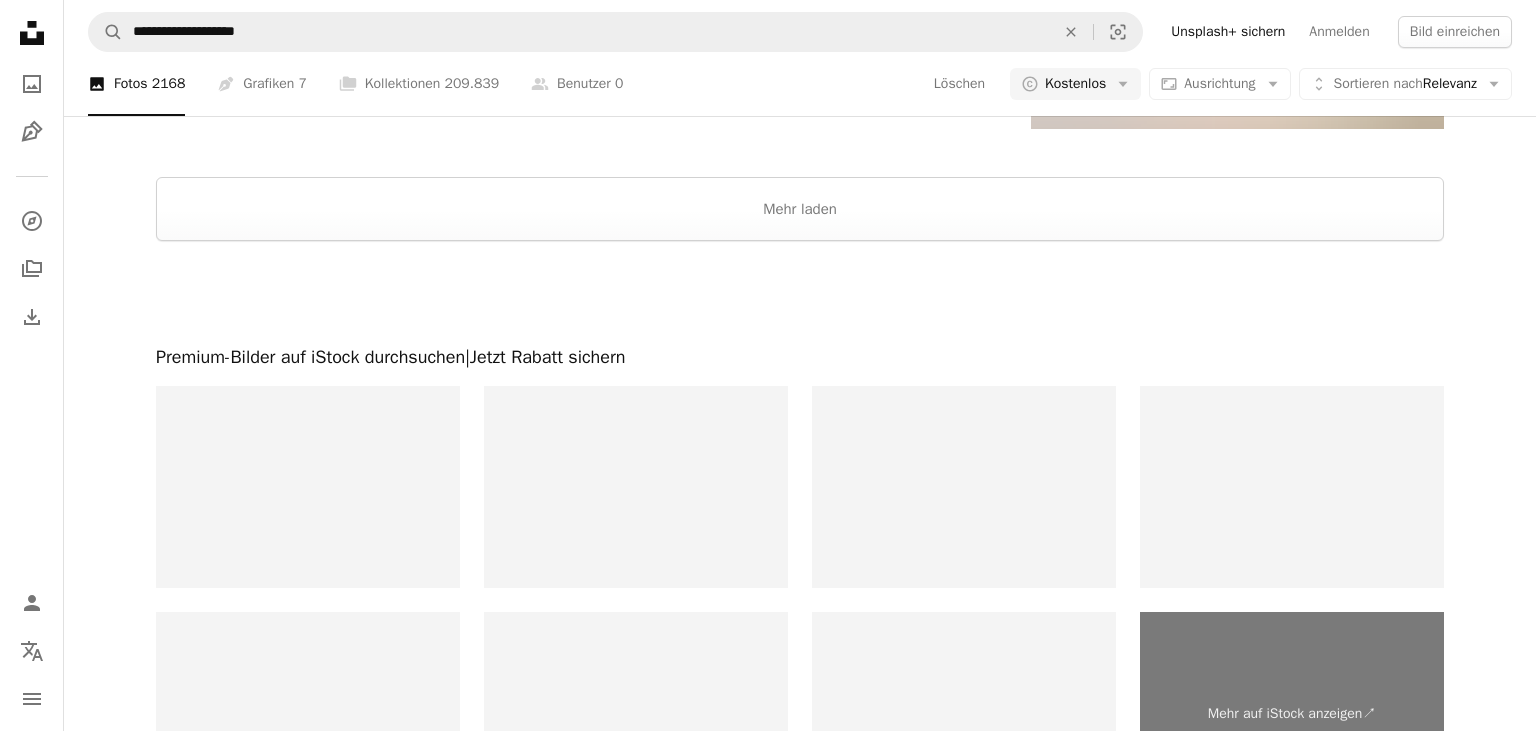 scroll, scrollTop: 4224, scrollLeft: 0, axis: vertical 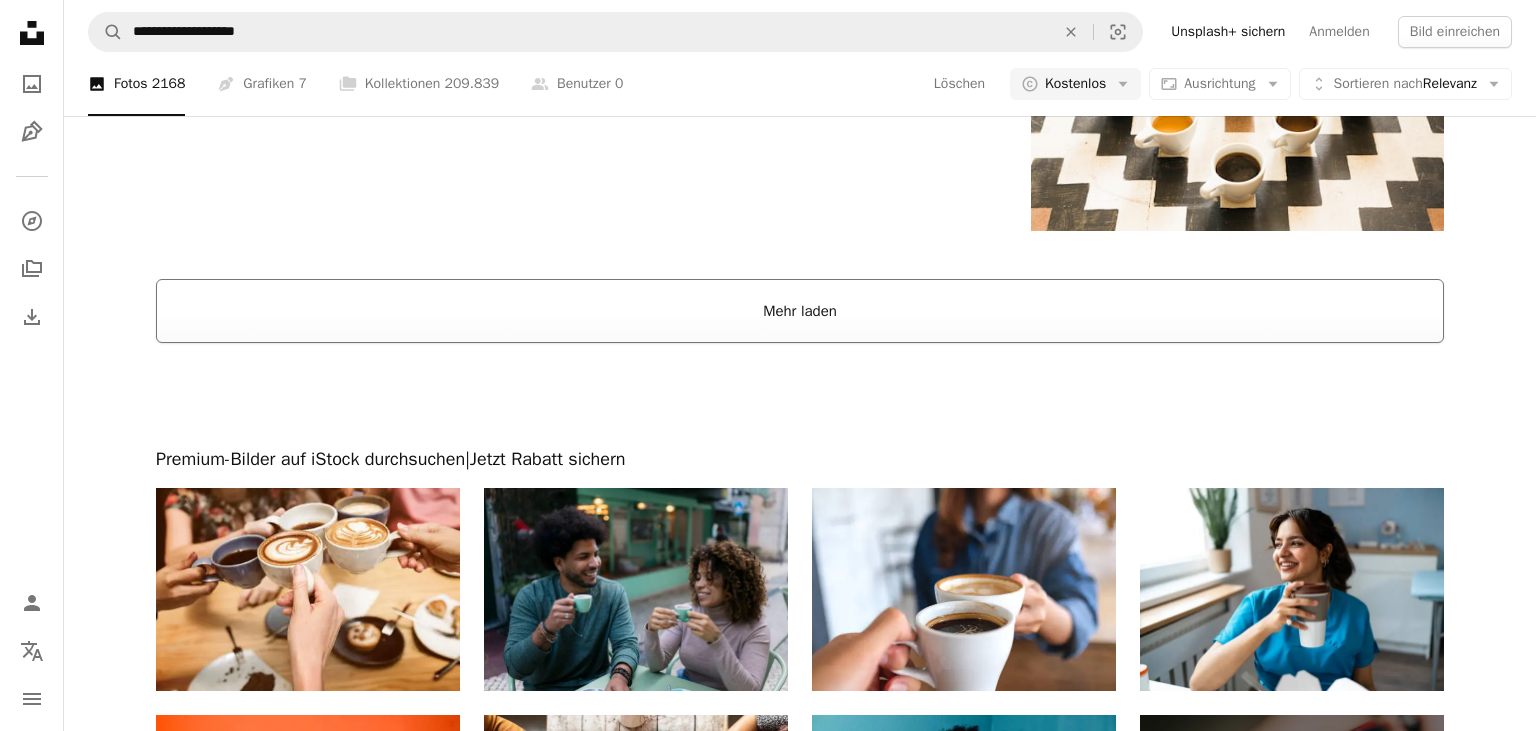 click on "Mehr laden" at bounding box center (800, 311) 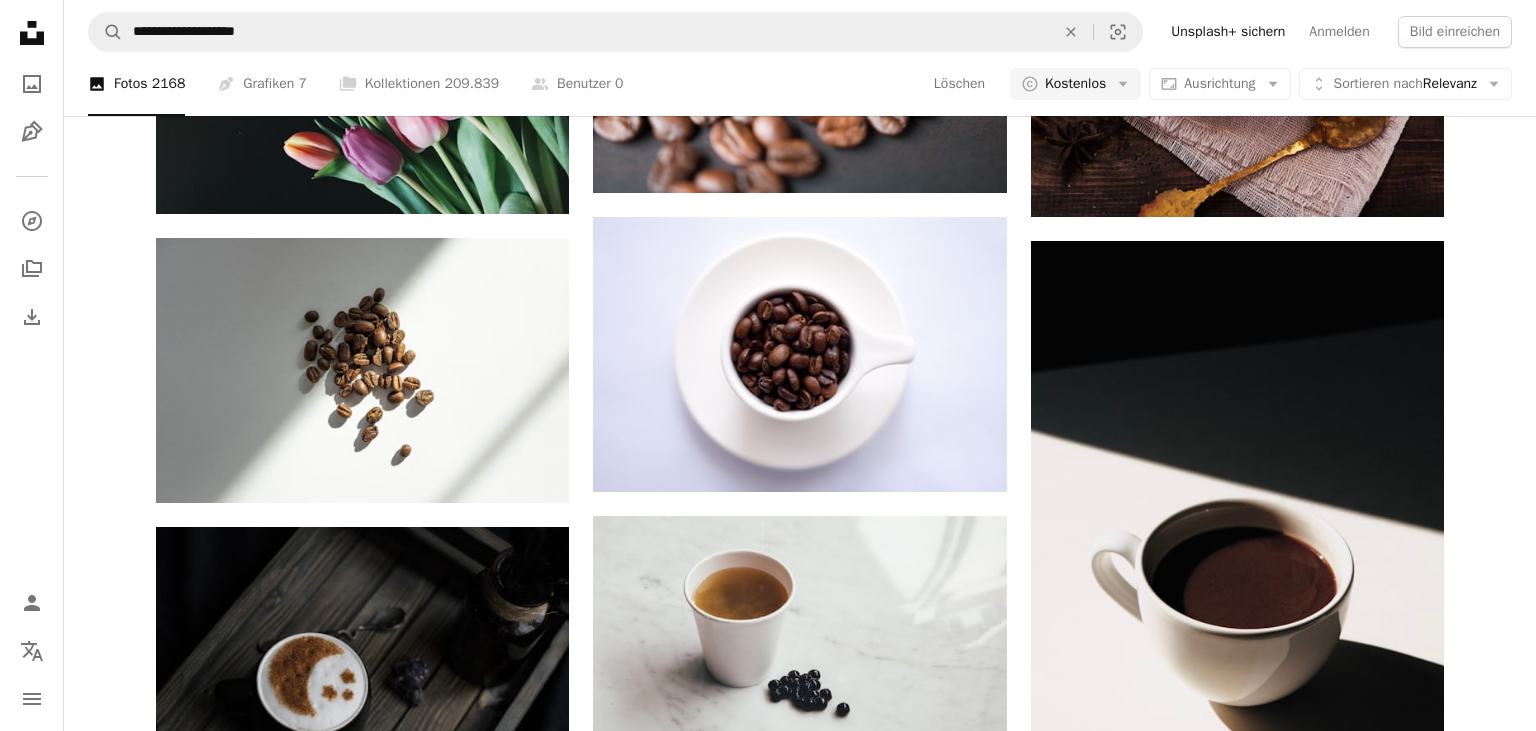 scroll, scrollTop: 19219, scrollLeft: 0, axis: vertical 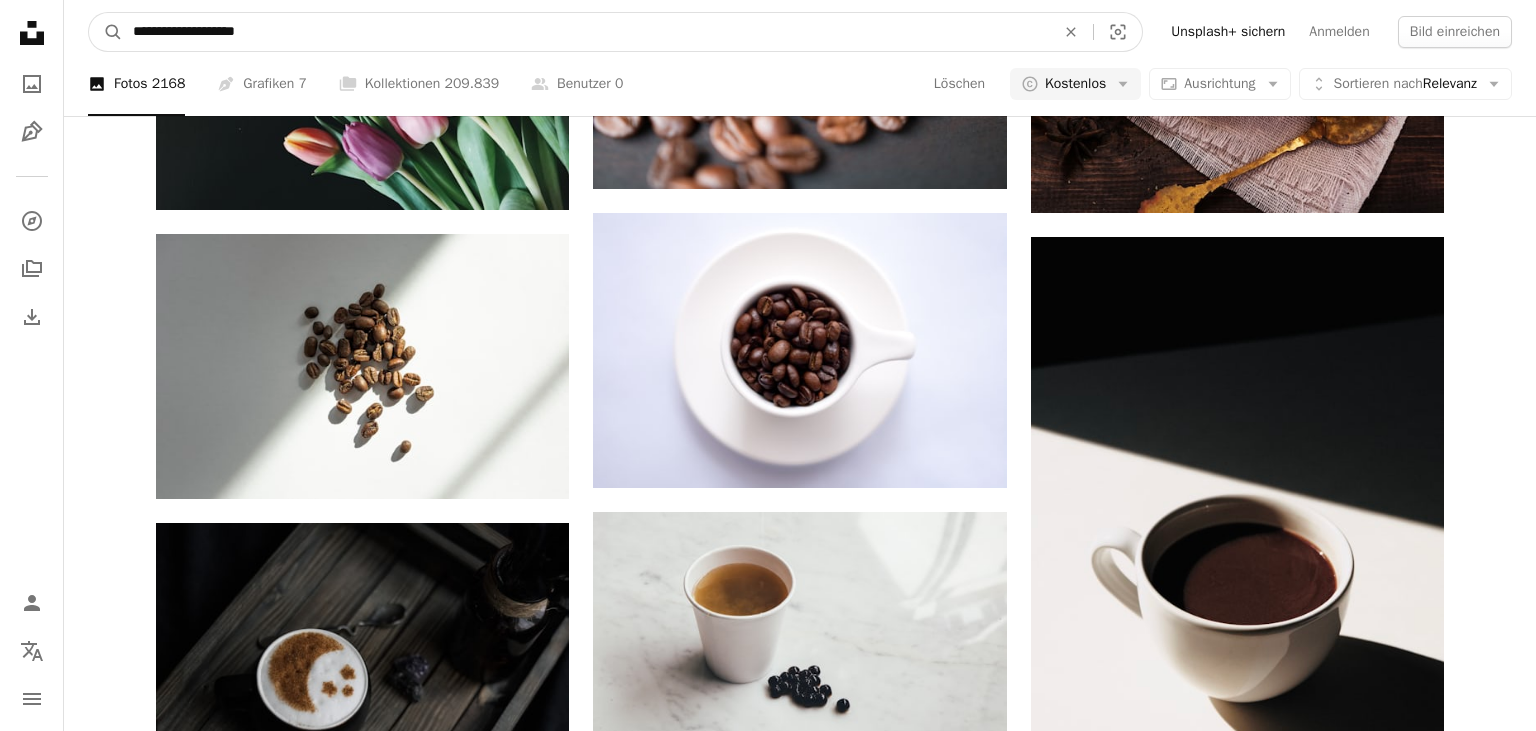 click on "**********" at bounding box center (586, 32) 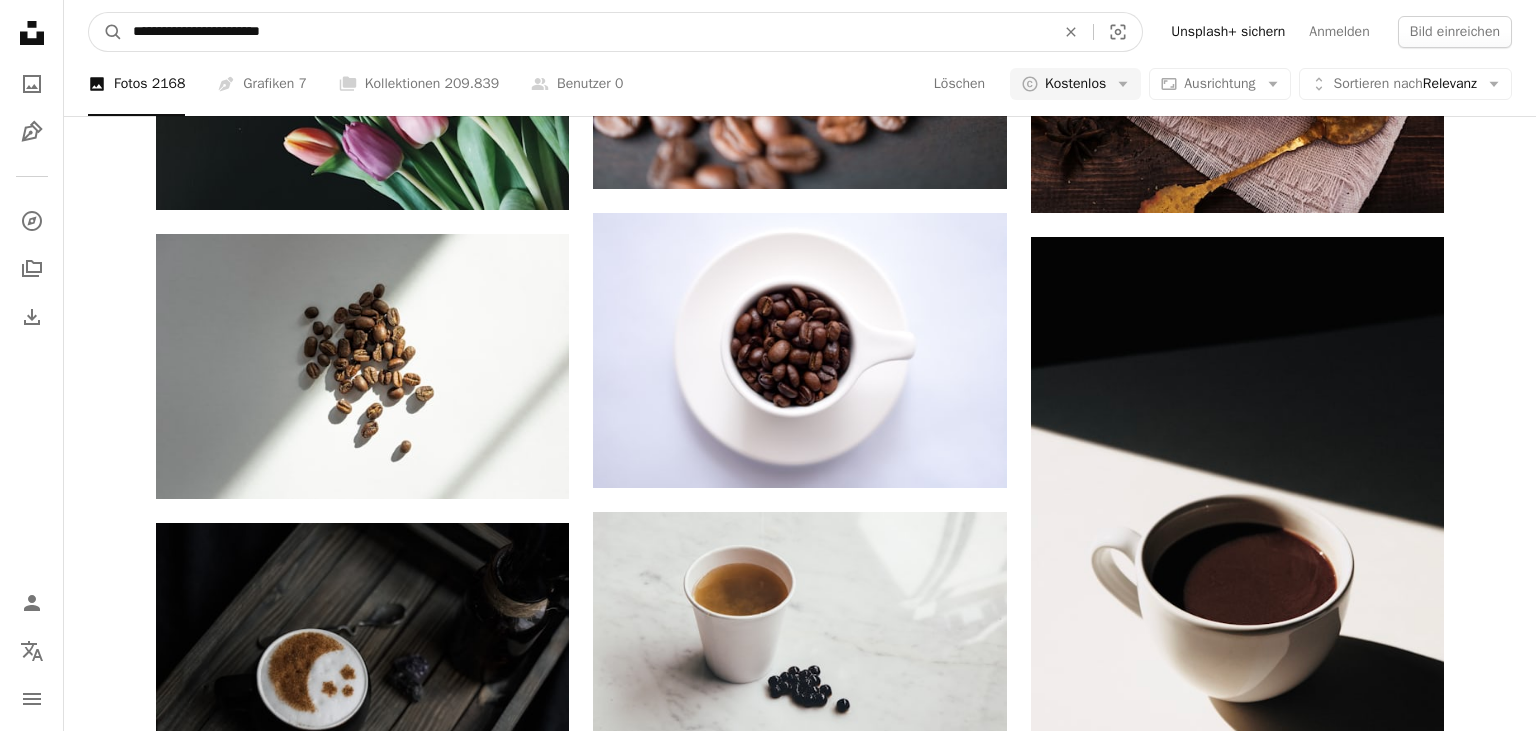 type on "**********" 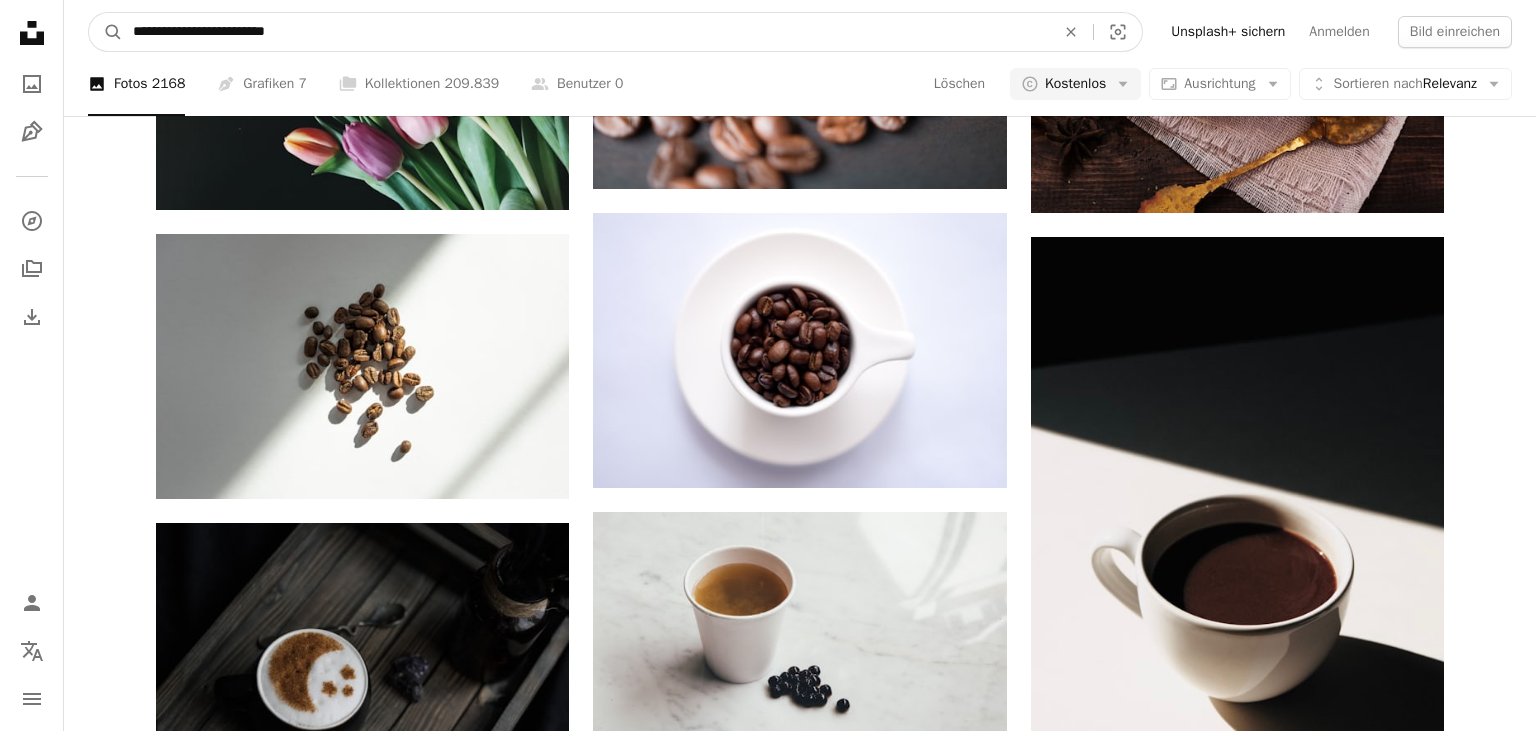 click on "**********" at bounding box center (586, 32) 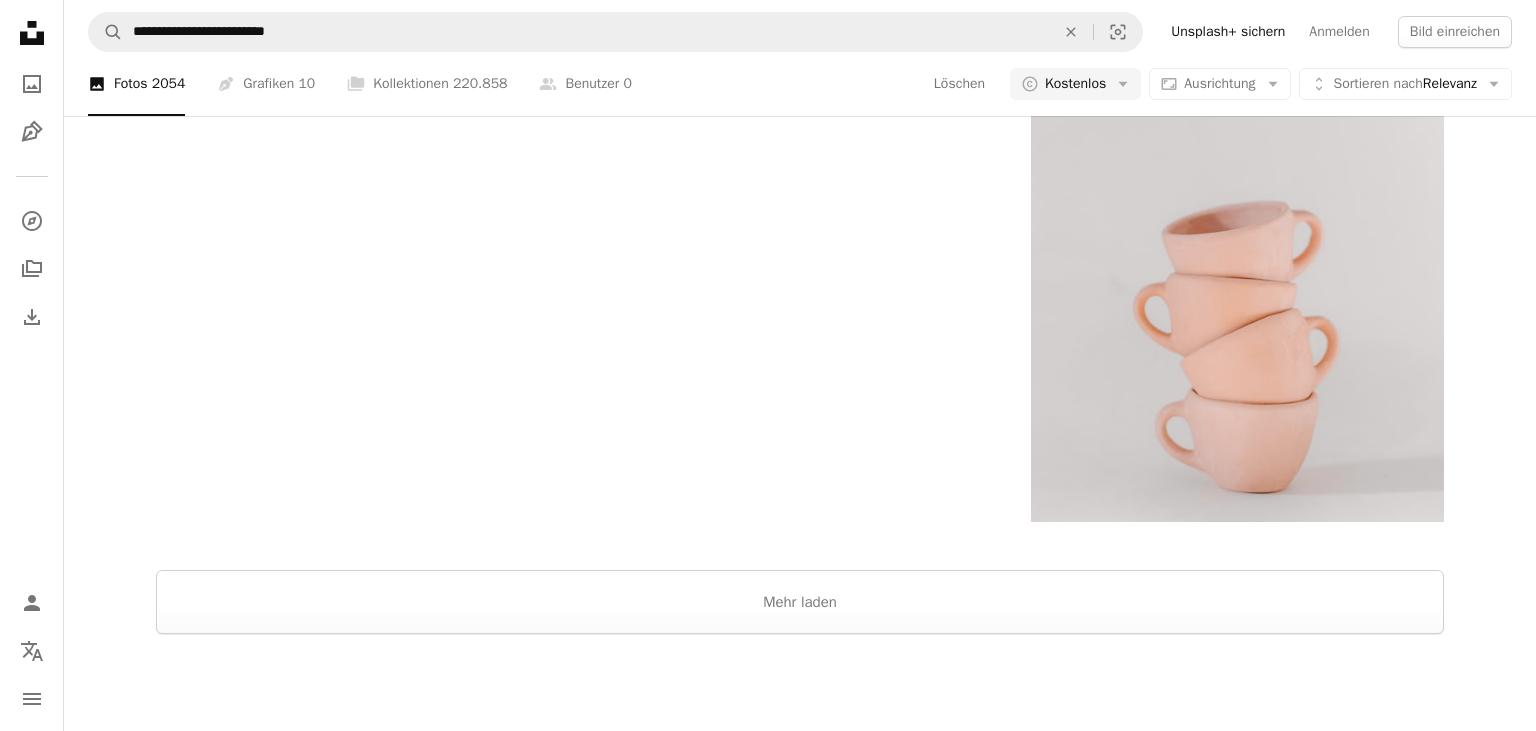 scroll, scrollTop: 3696, scrollLeft: 0, axis: vertical 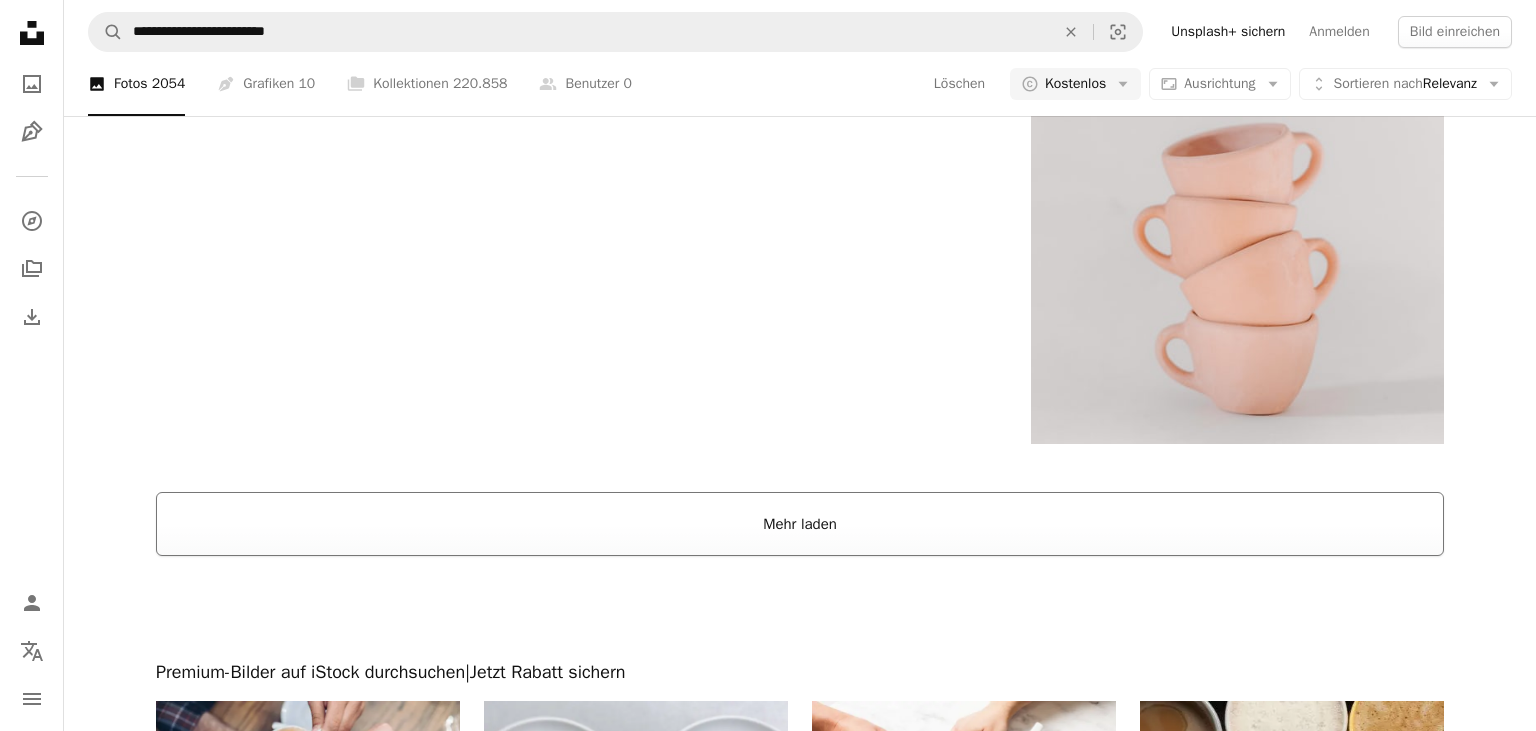 click on "Mehr laden" at bounding box center (800, 524) 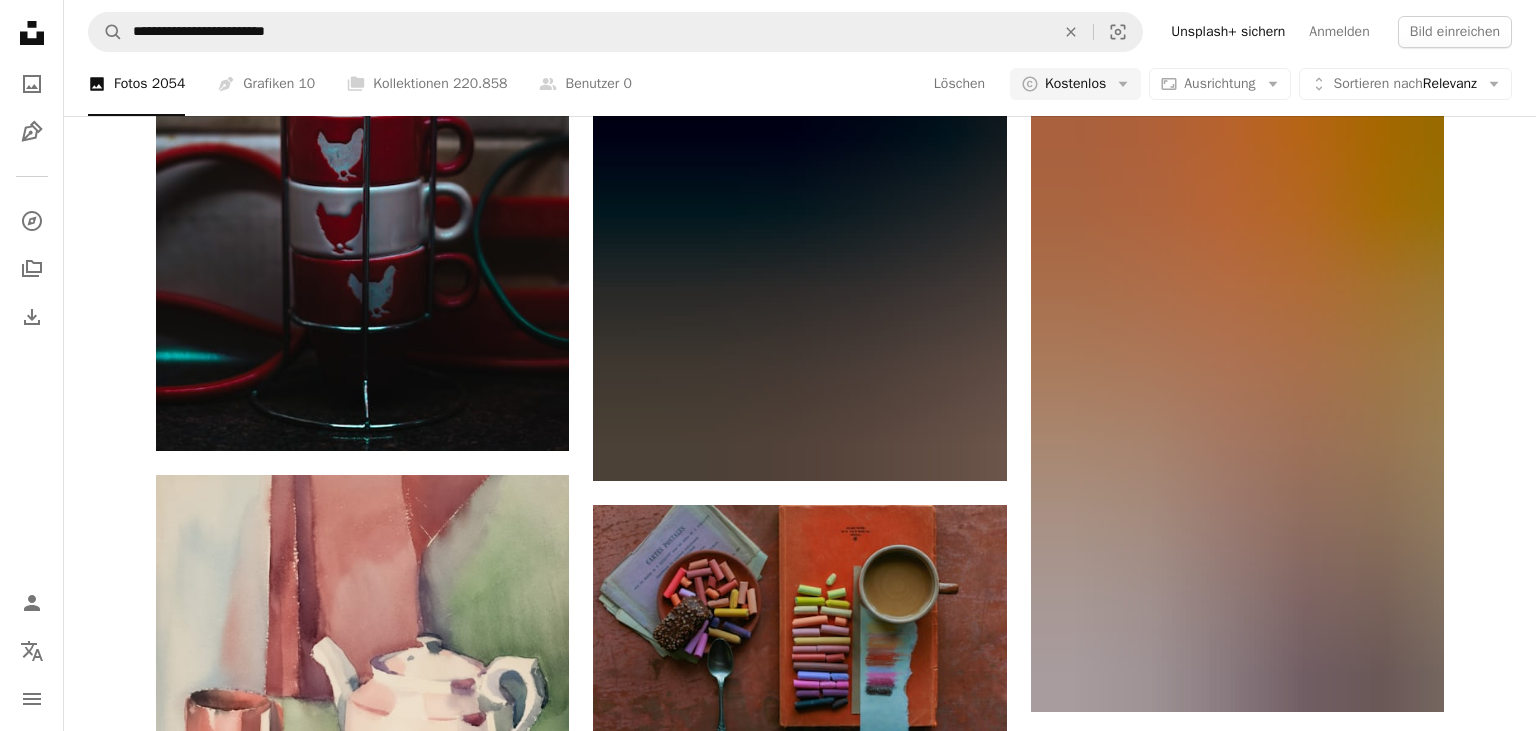 scroll, scrollTop: 54067, scrollLeft: 0, axis: vertical 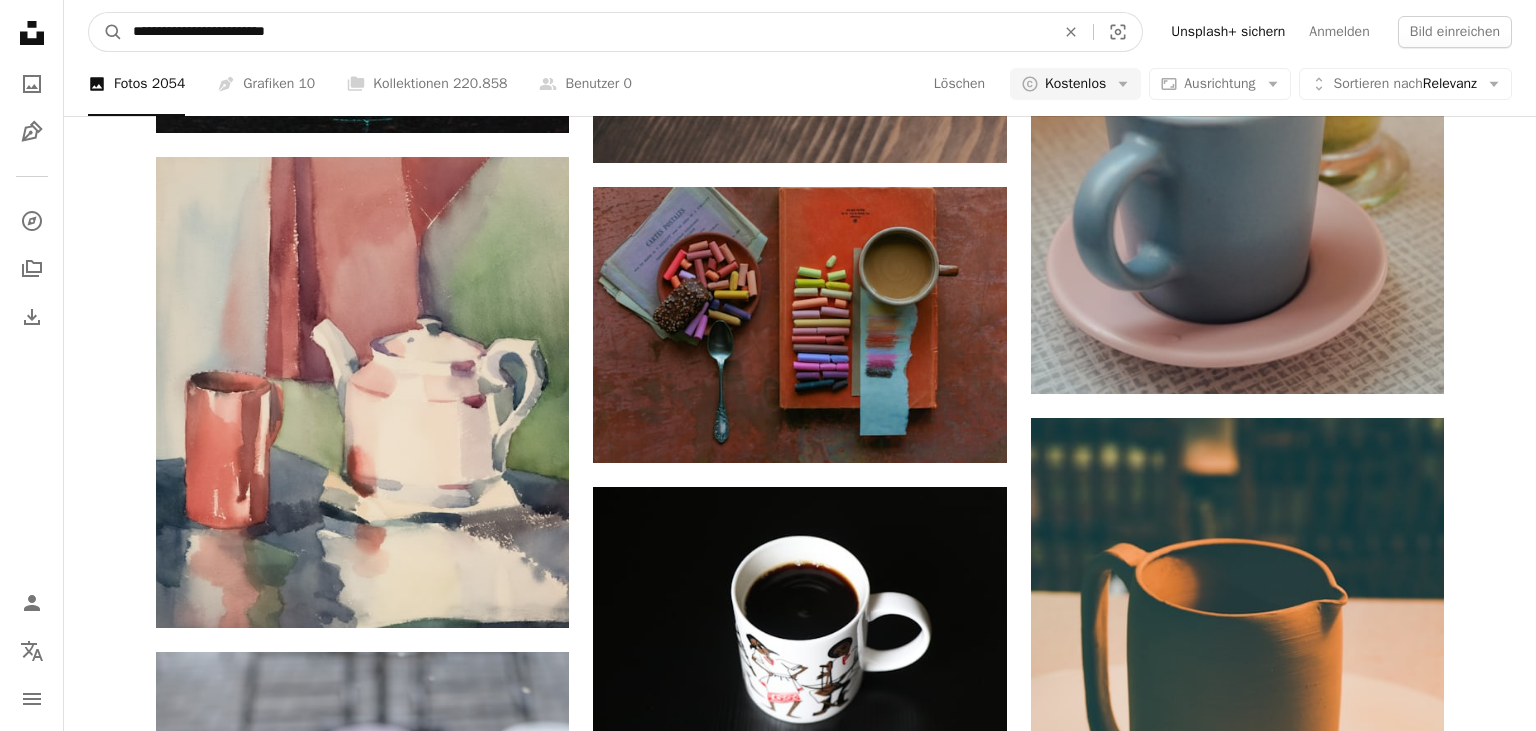 click on "**********" at bounding box center [586, 32] 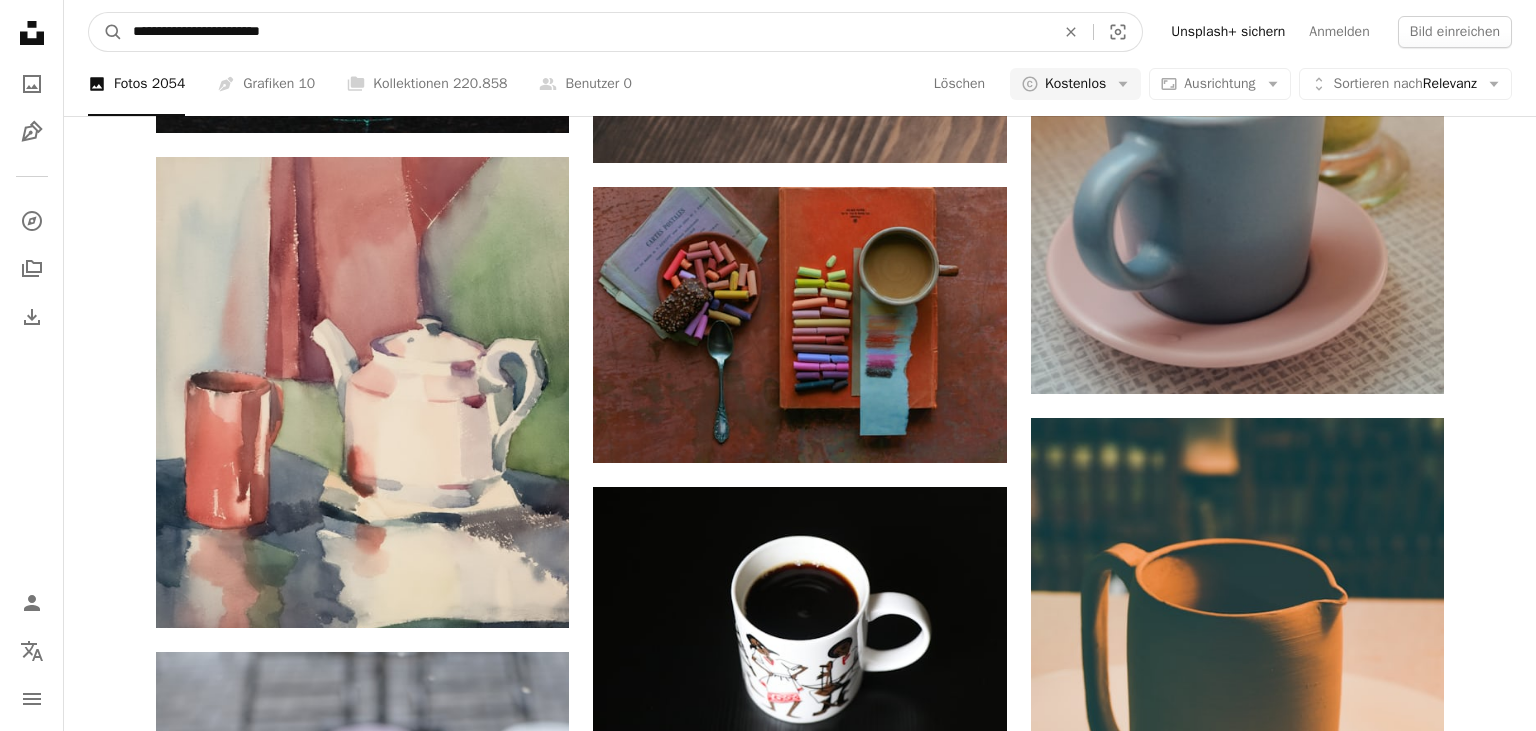 type on "**********" 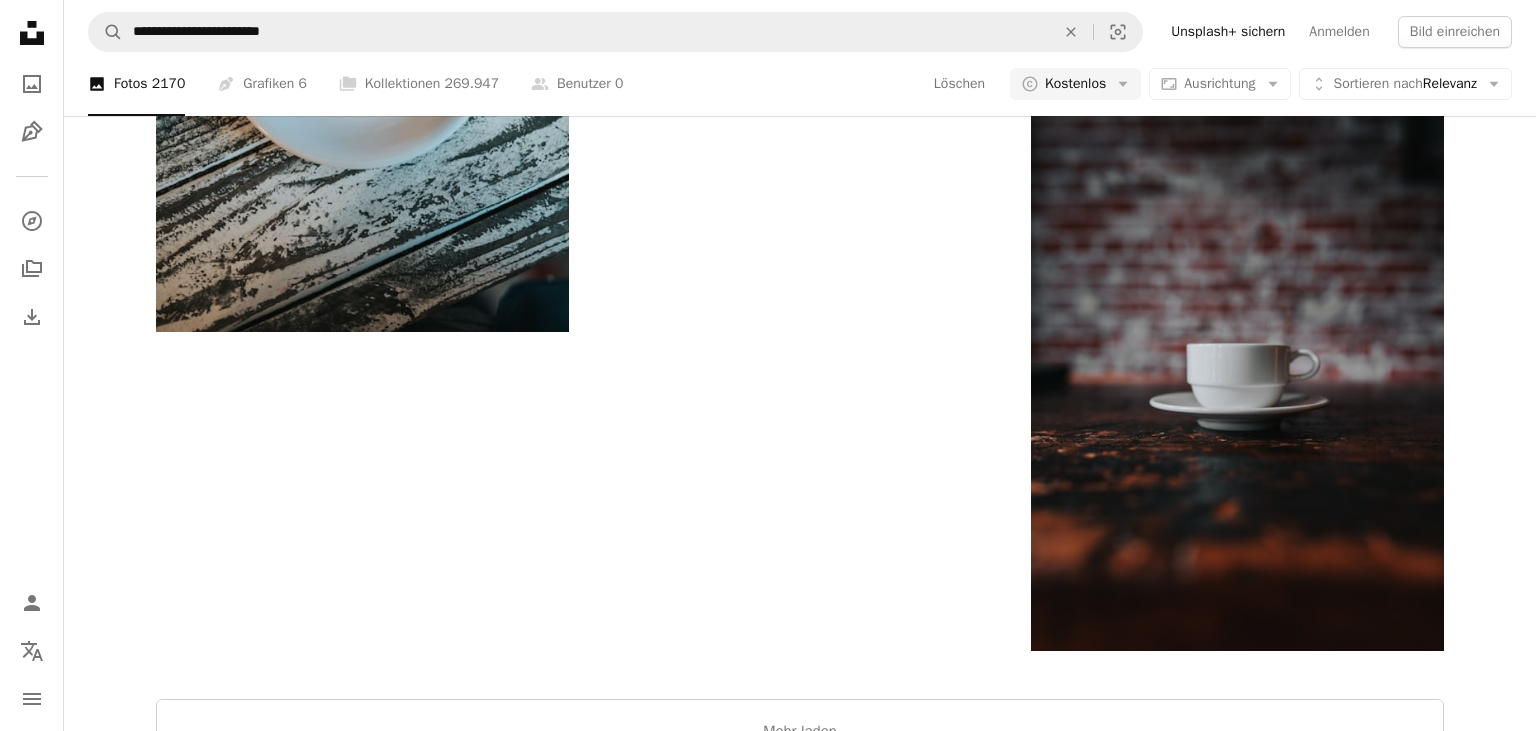 scroll, scrollTop: 3801, scrollLeft: 0, axis: vertical 